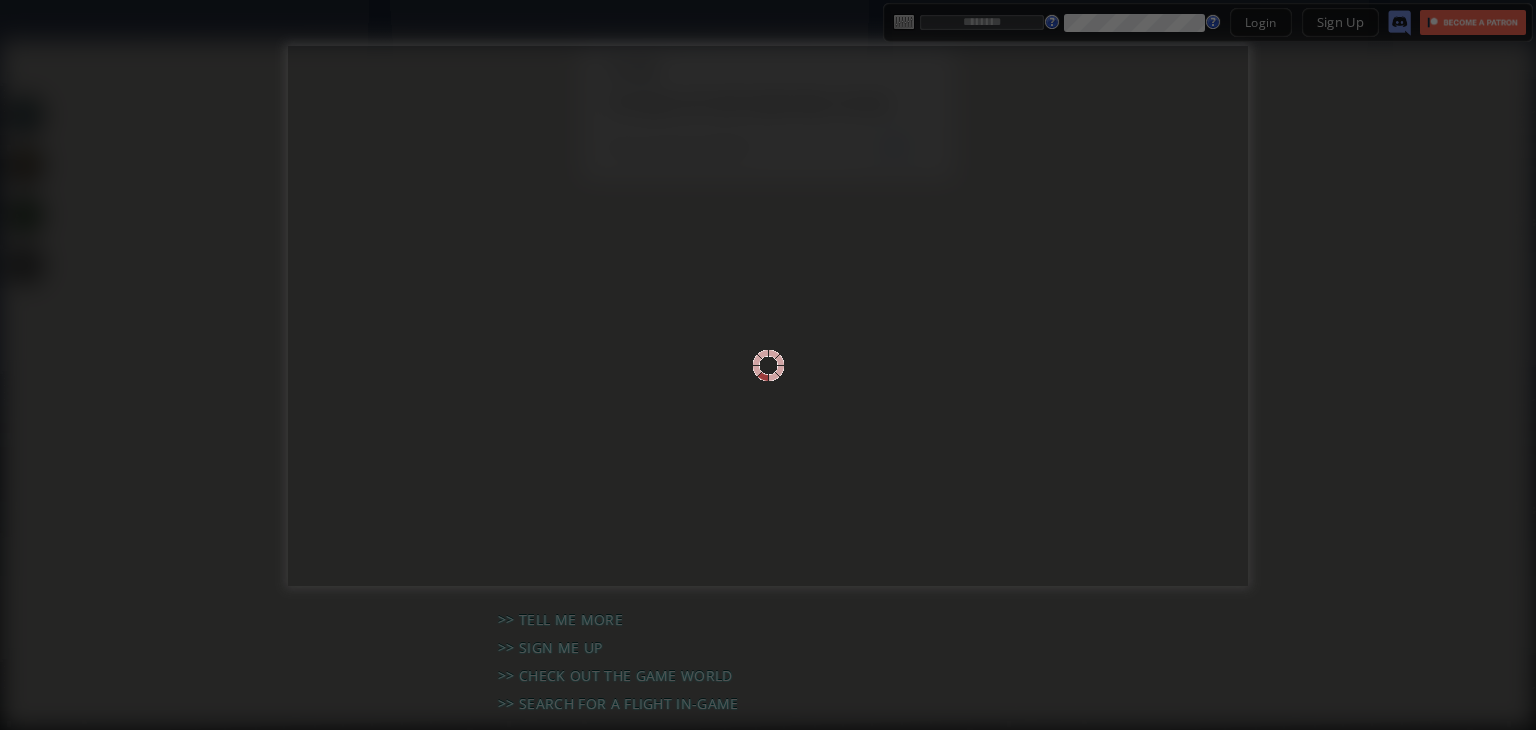 scroll, scrollTop: 0, scrollLeft: 0, axis: both 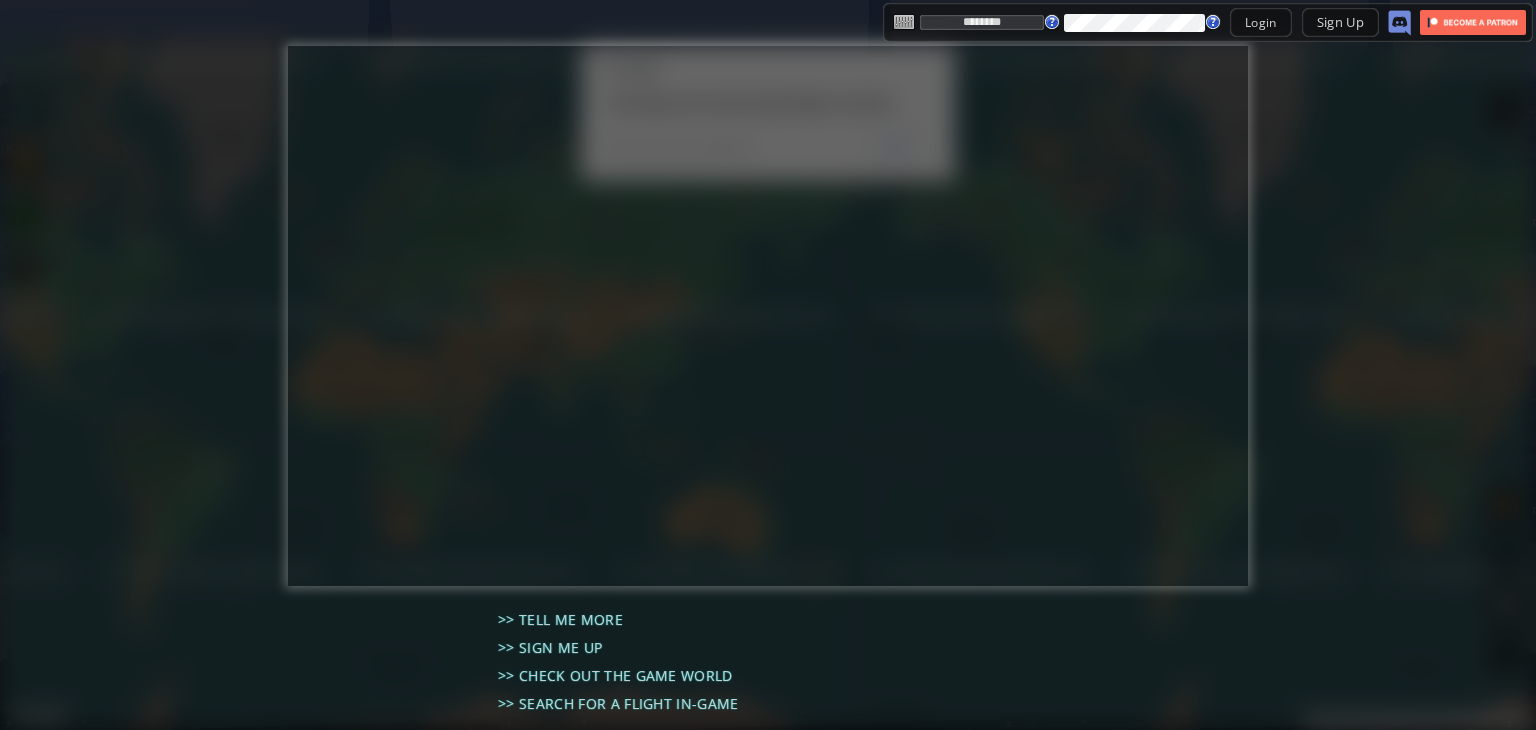 click on "********" at bounding box center (982, 22) 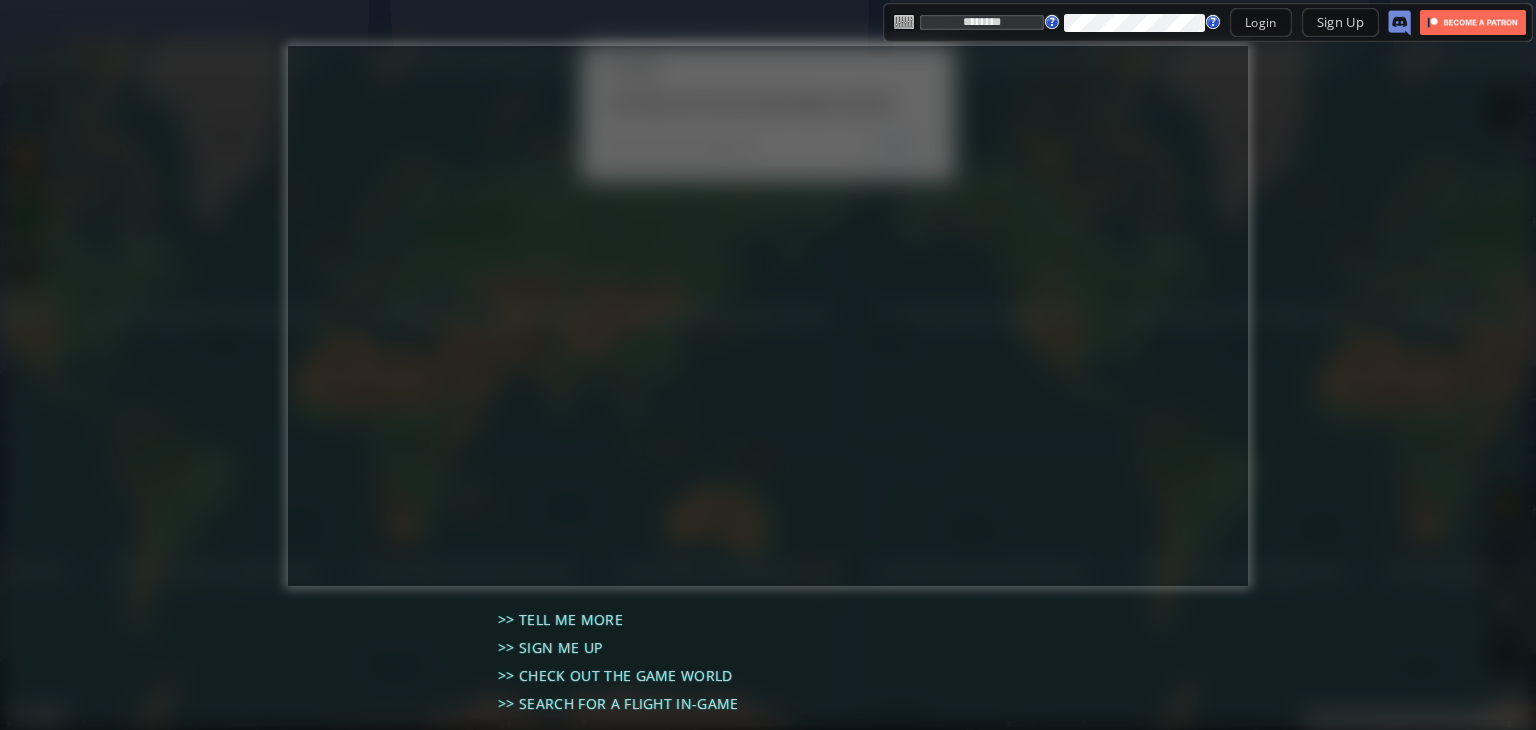 type on "*******" 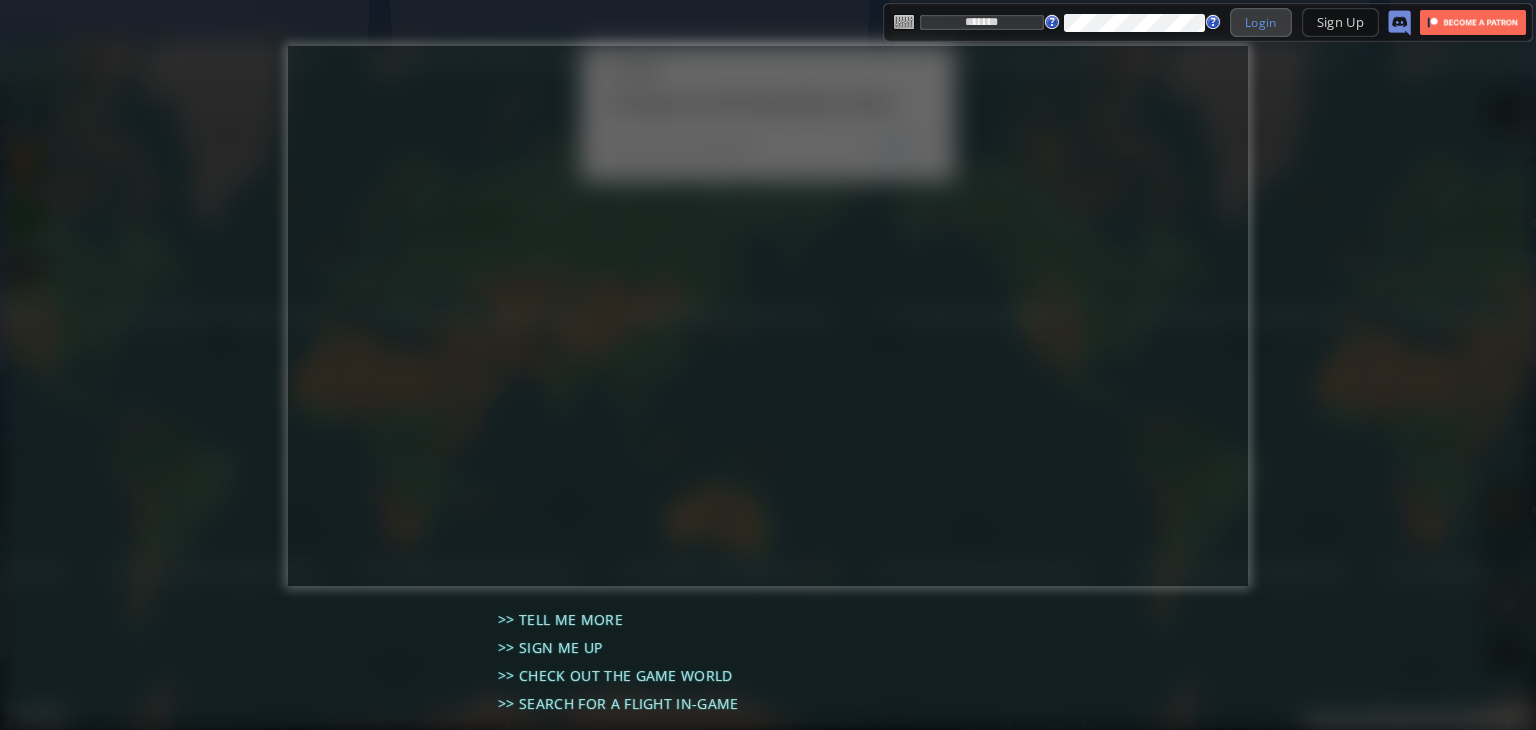 click on "Login" at bounding box center [1261, 22] 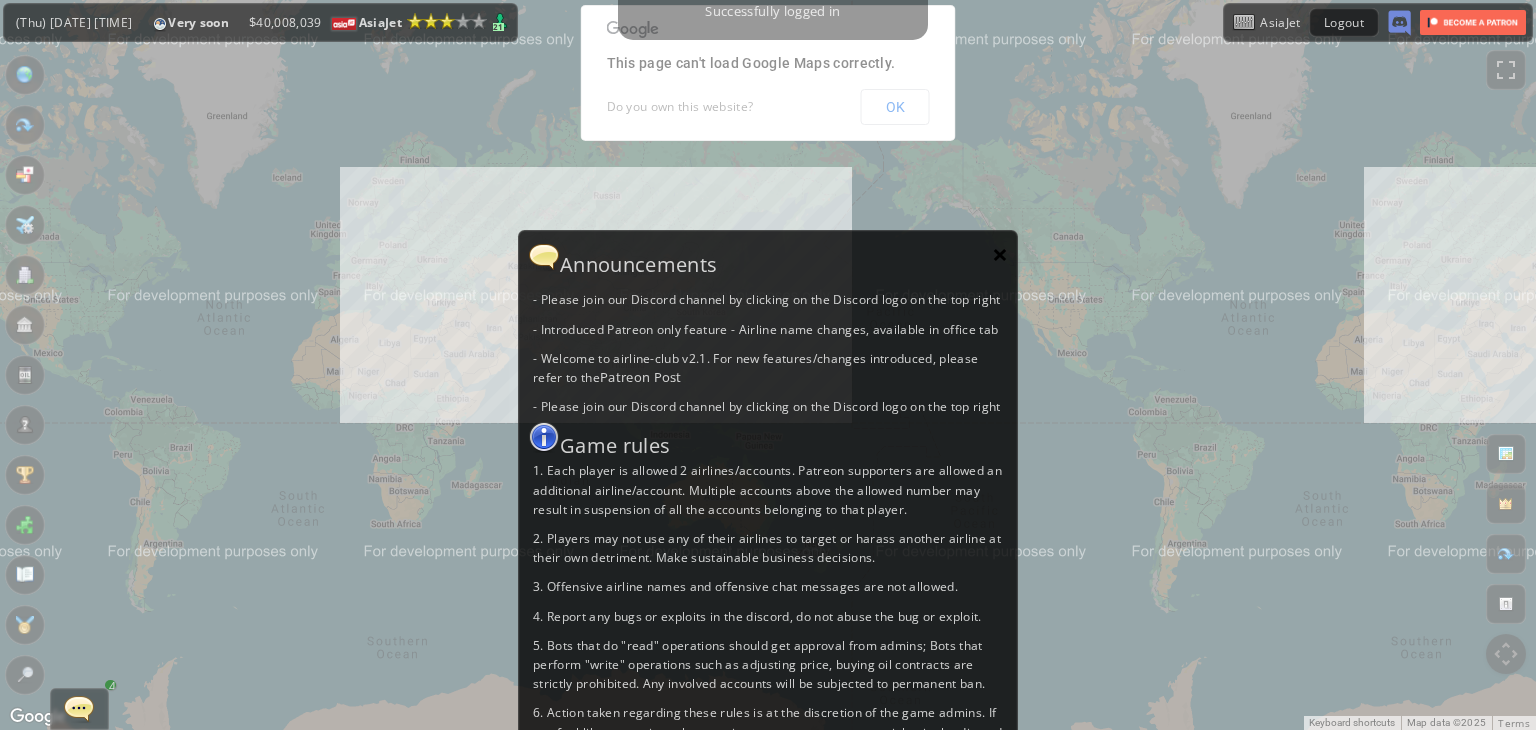 click on "×" at bounding box center (1000, 254) 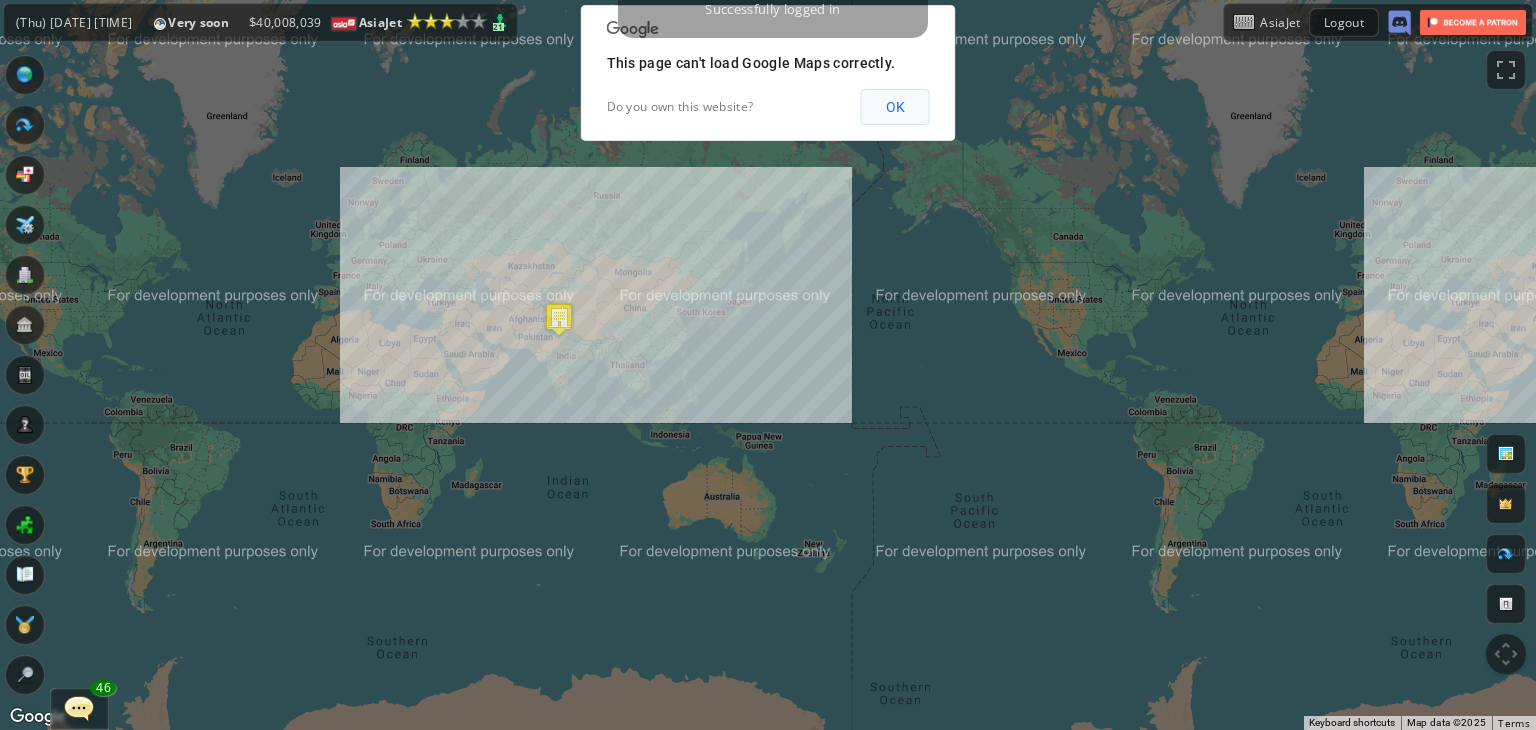 click on "OK" at bounding box center [895, 107] 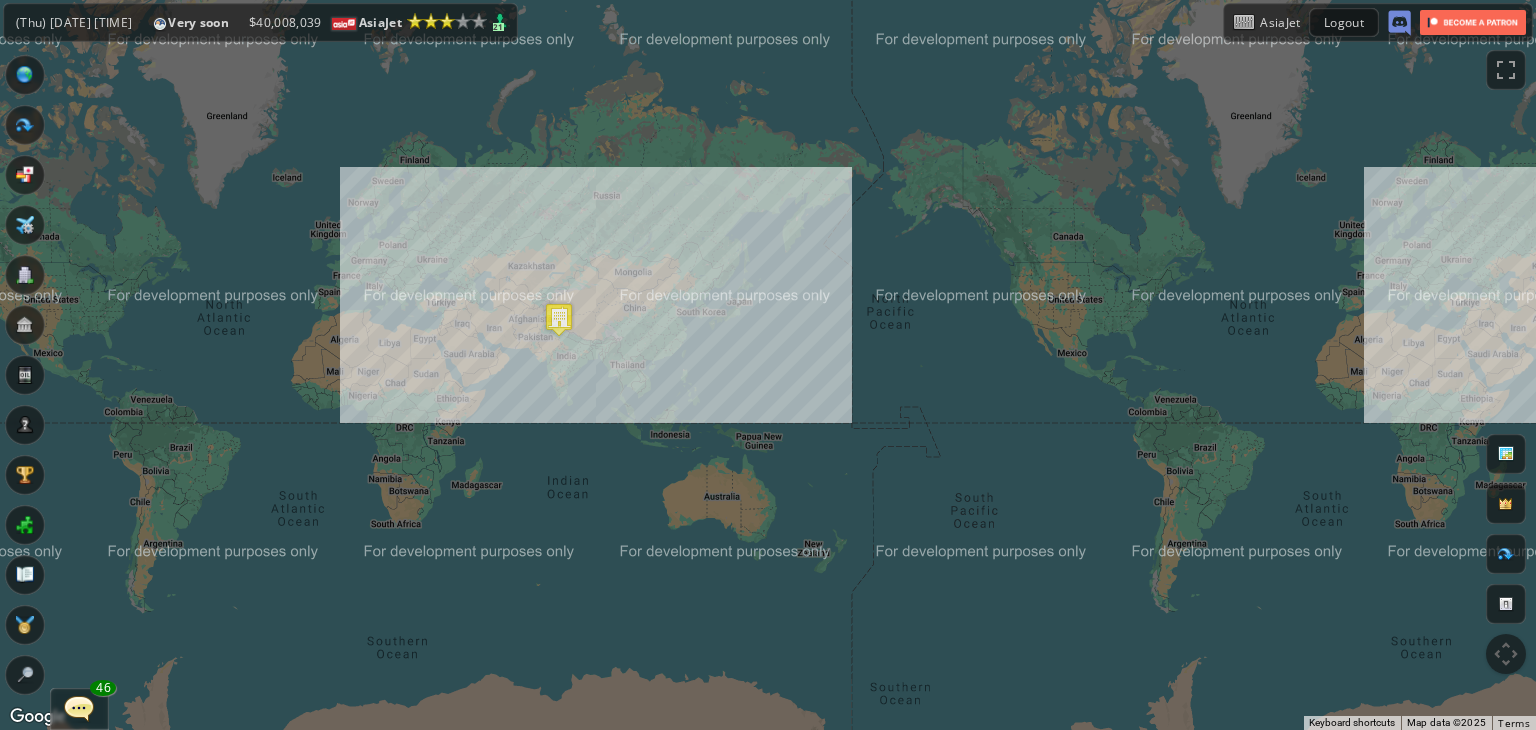 click on "To navigate, press the arrow keys." at bounding box center (768, 365) 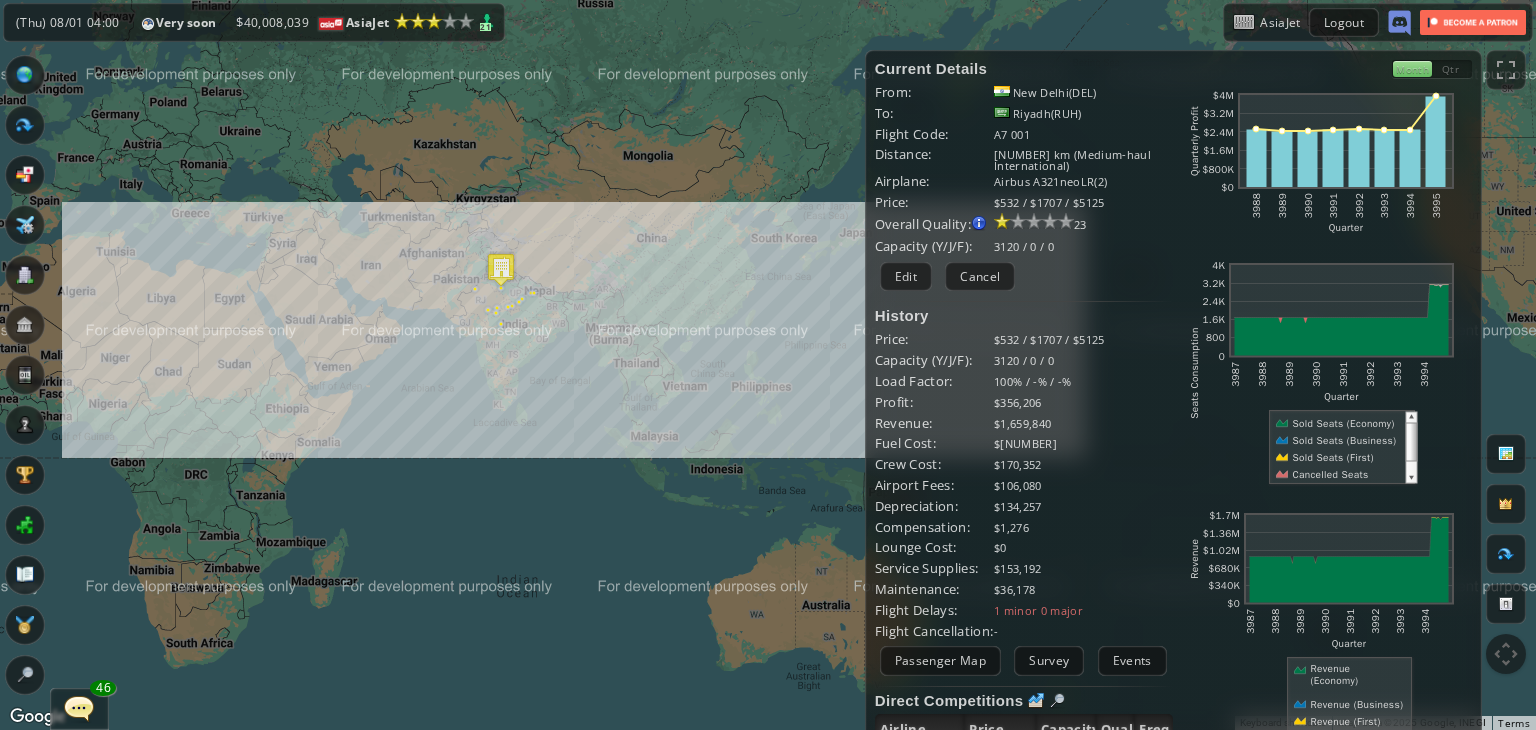 drag, startPoint x: 523, startPoint y: 313, endPoint x: 528, endPoint y: 400, distance: 87.14356 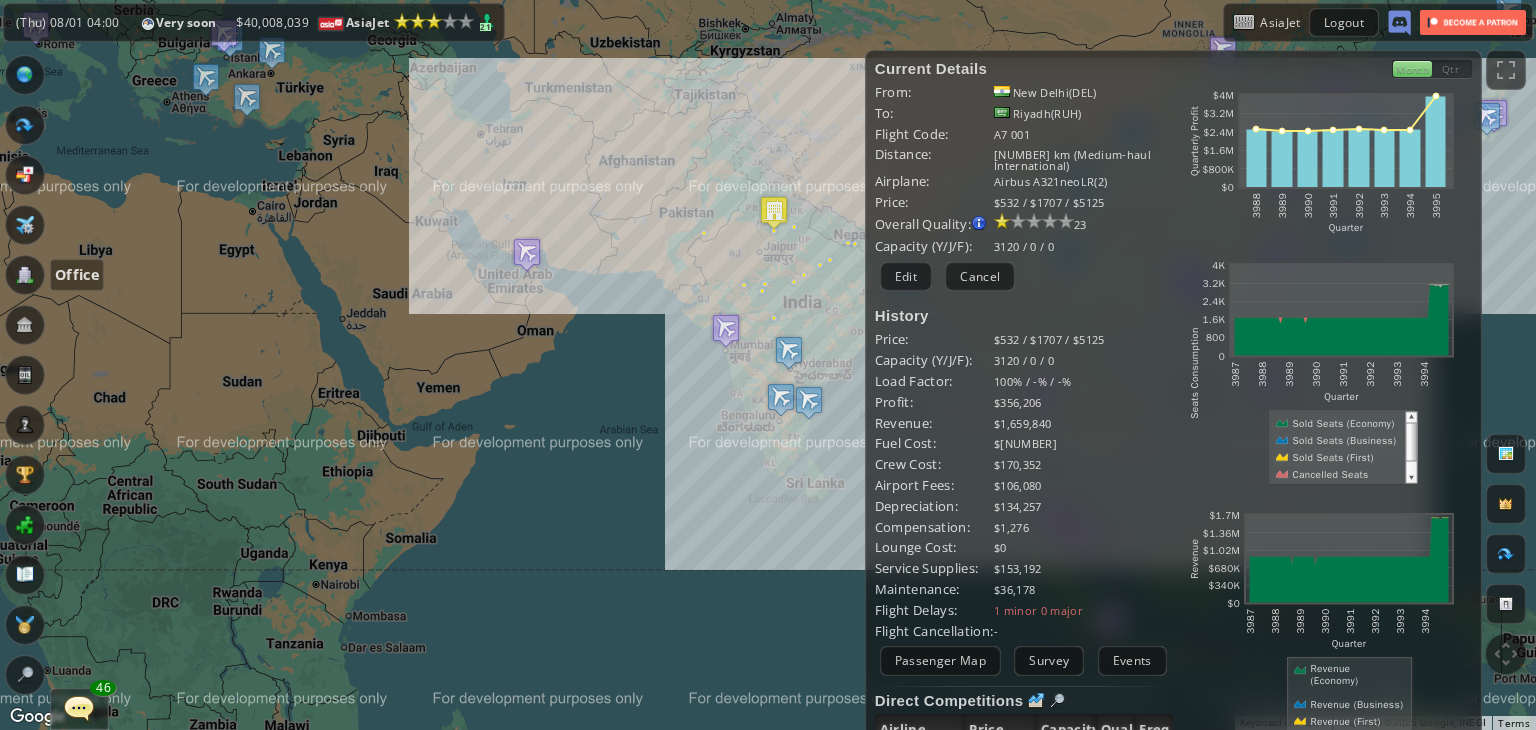 click at bounding box center (25, 275) 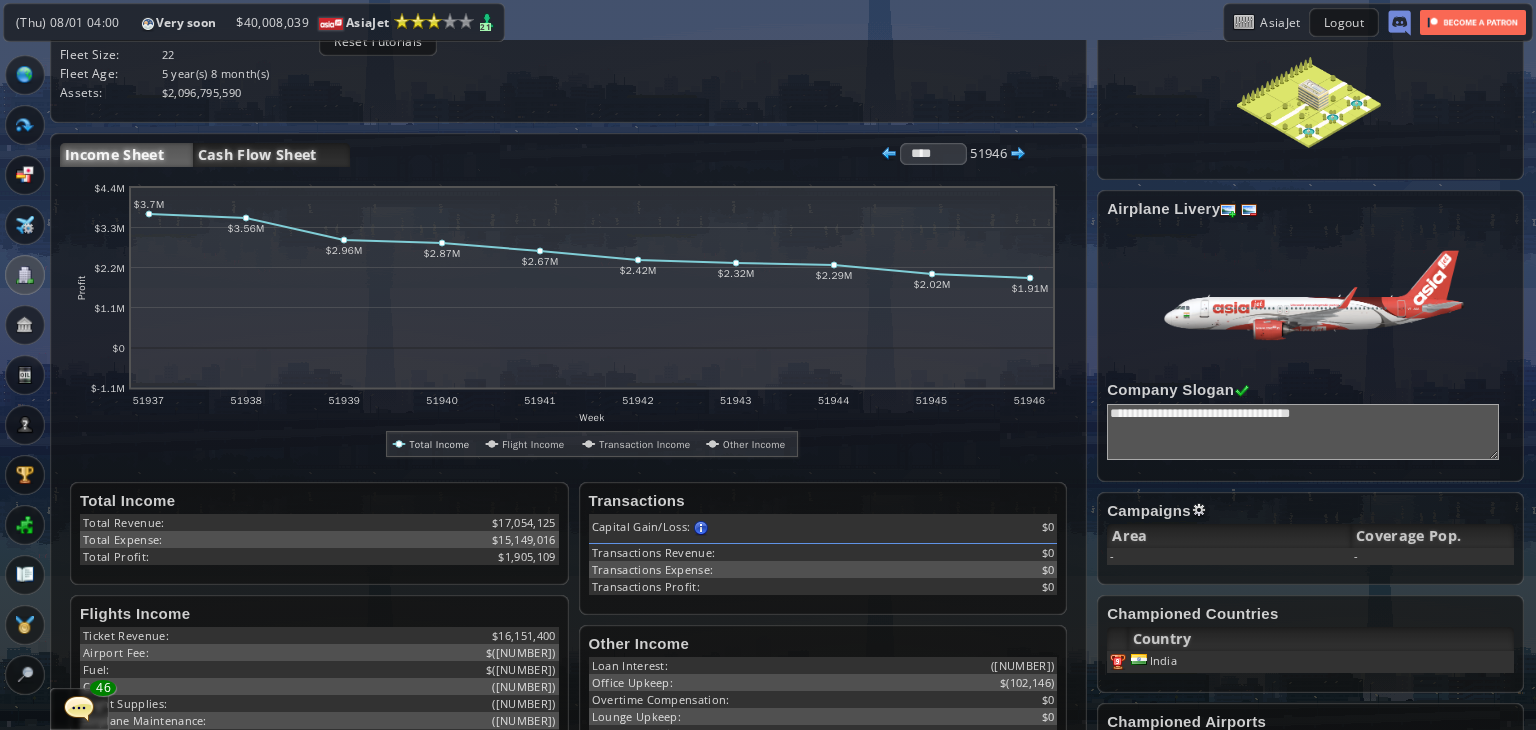 scroll, scrollTop: 0, scrollLeft: 0, axis: both 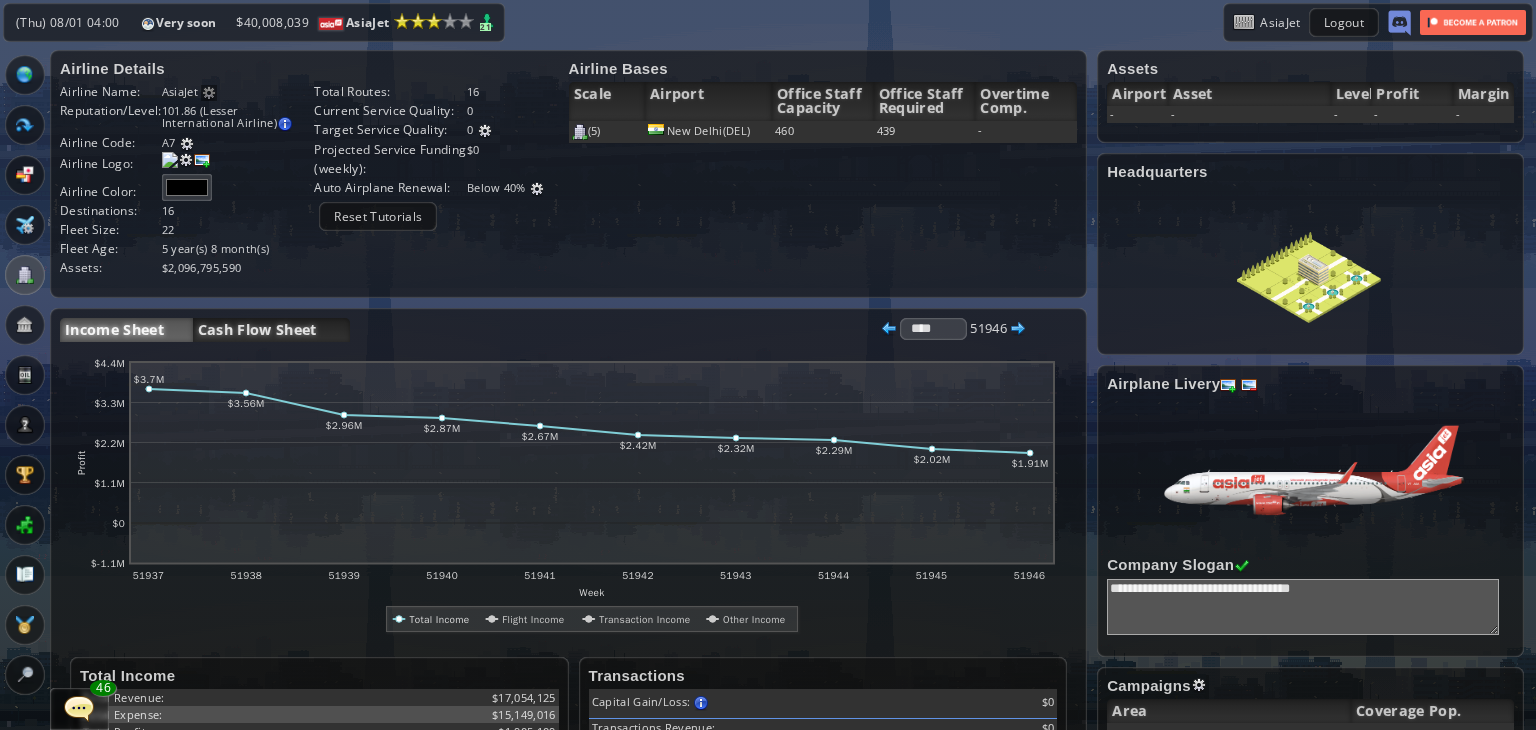 click on "Cash Flow Sheet" at bounding box center (271, 330) 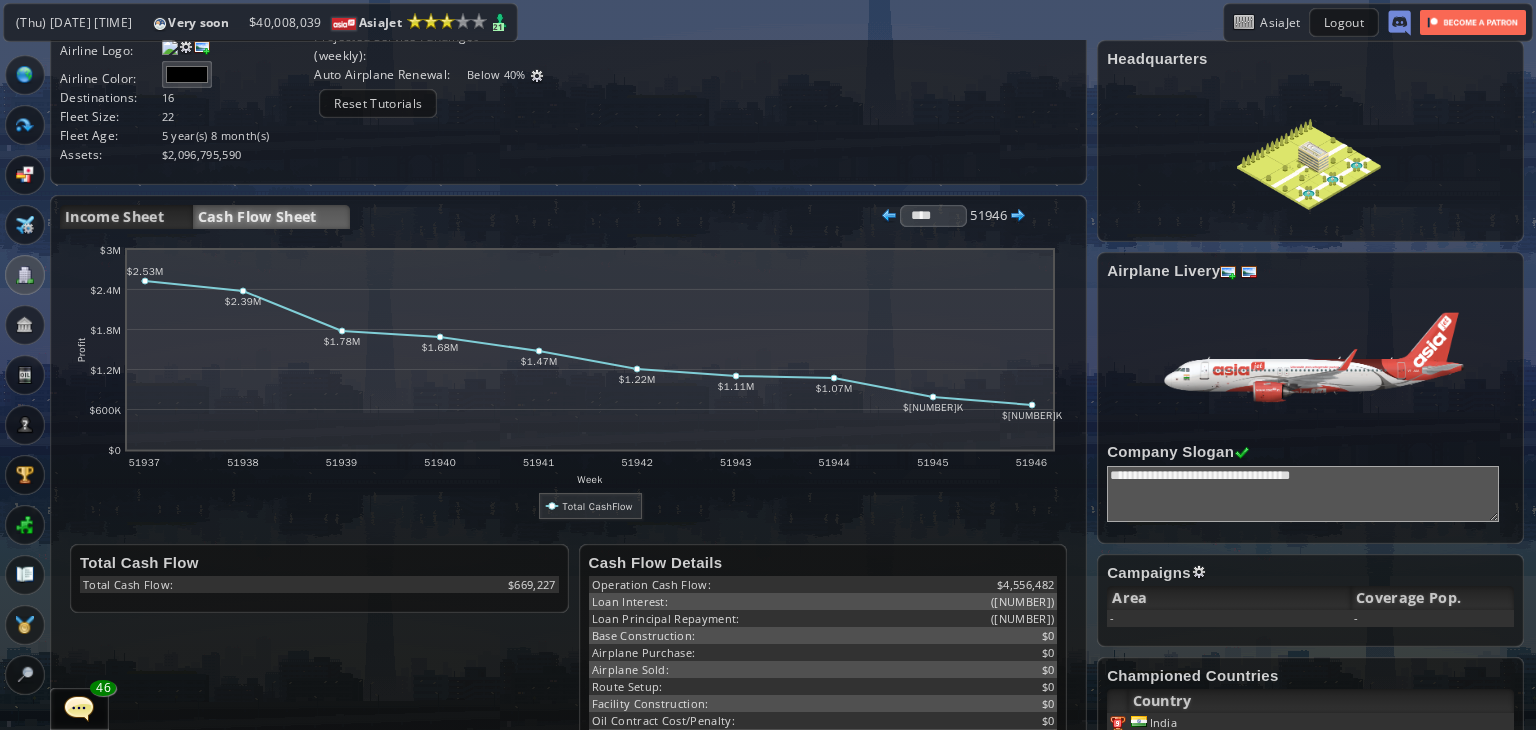 scroll, scrollTop: 200, scrollLeft: 0, axis: vertical 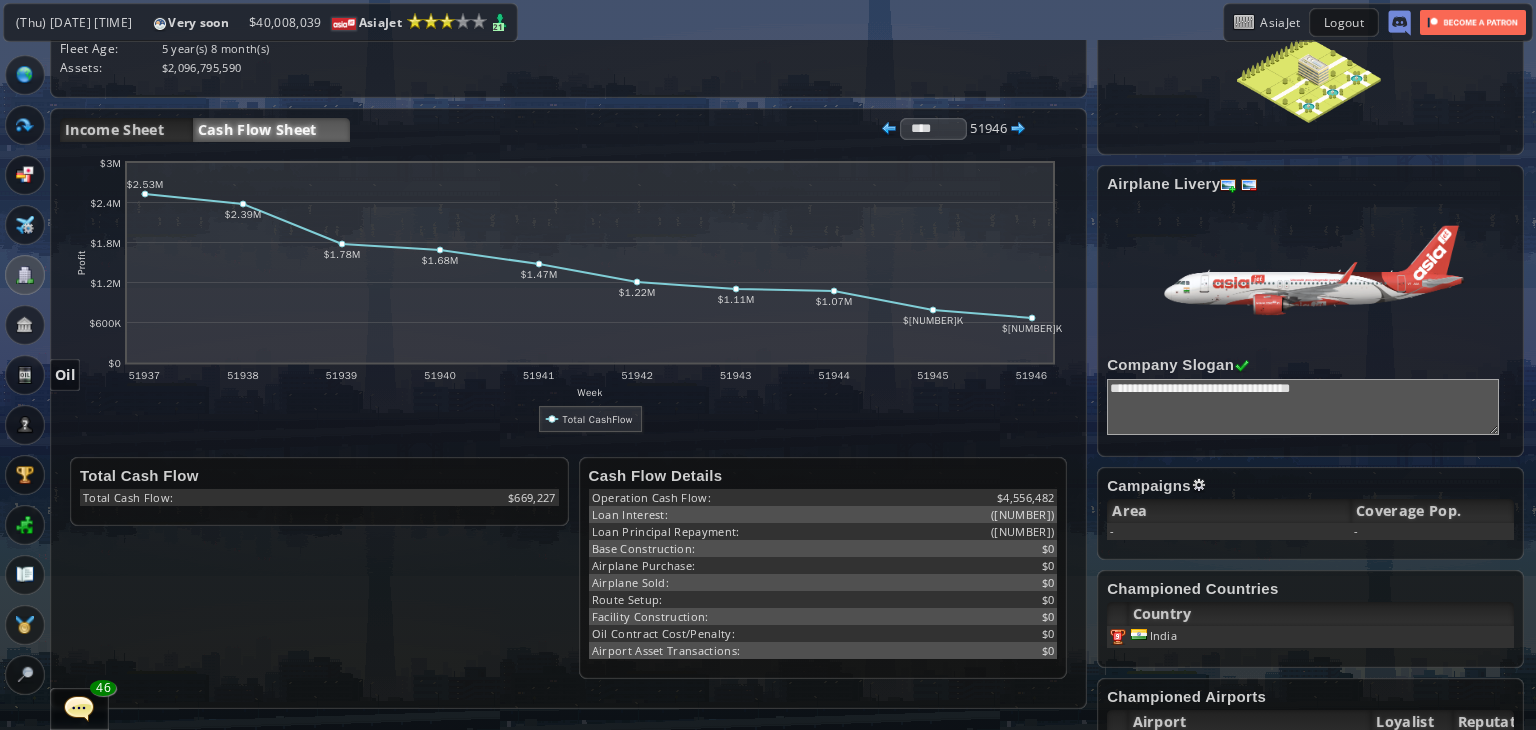 click at bounding box center (25, 375) 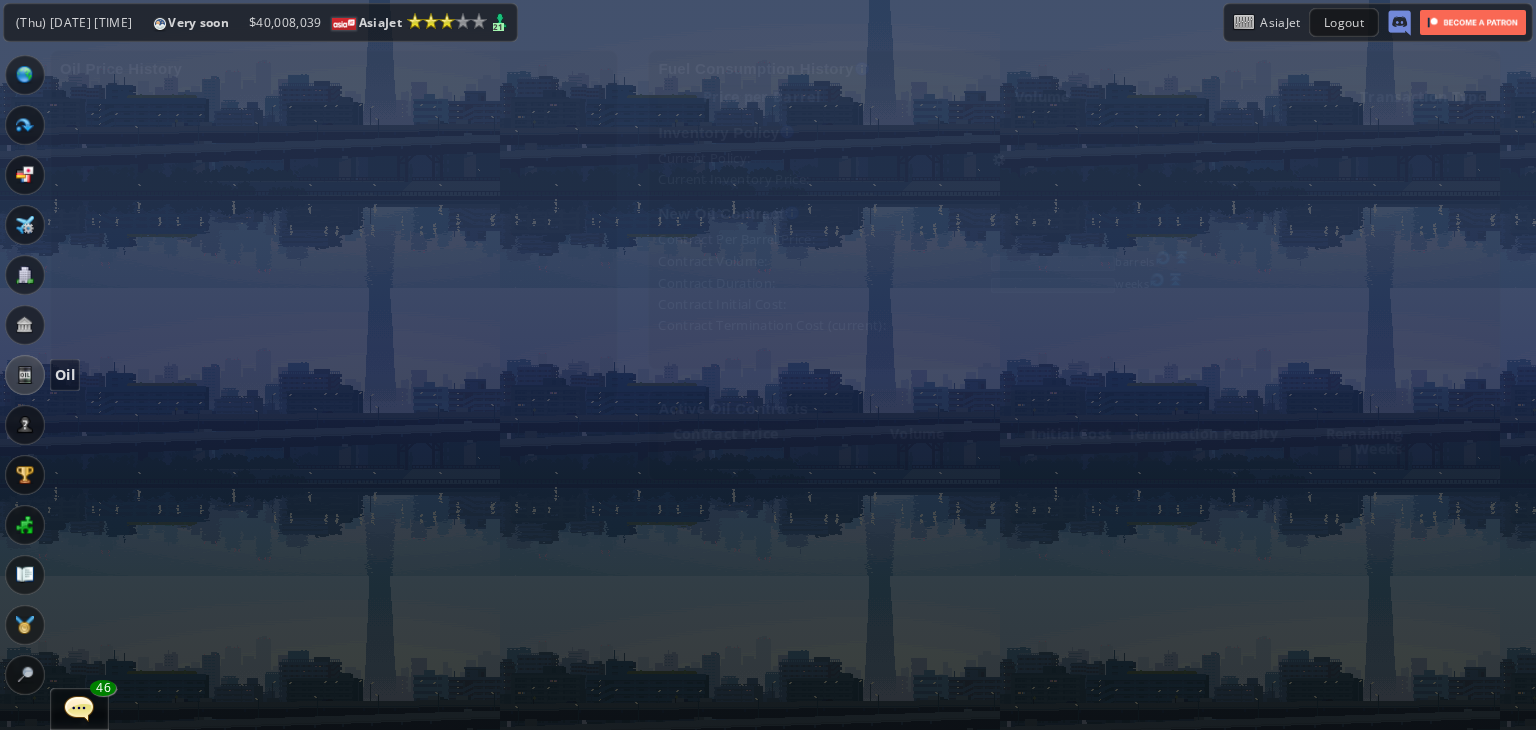 scroll, scrollTop: 0, scrollLeft: 0, axis: both 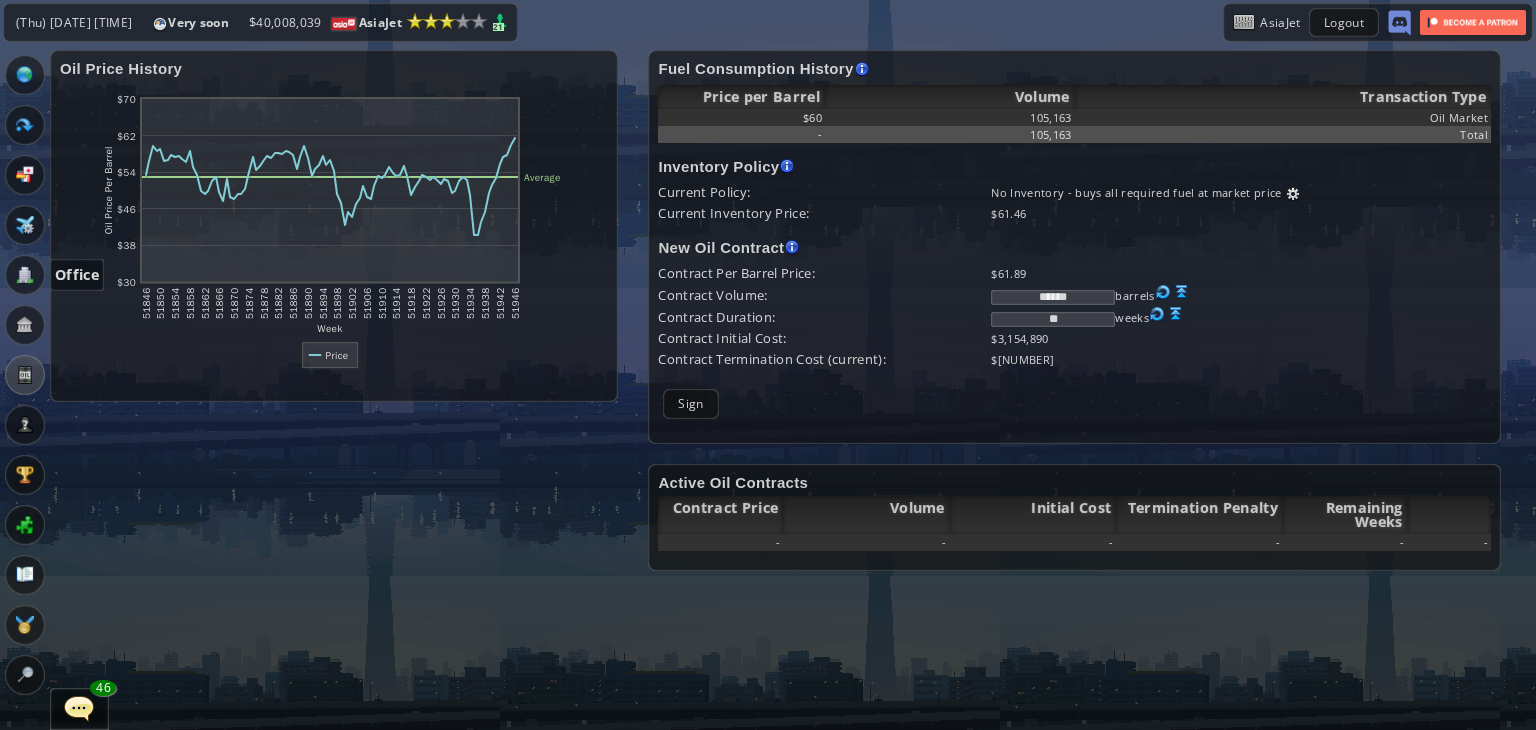 click at bounding box center (25, 275) 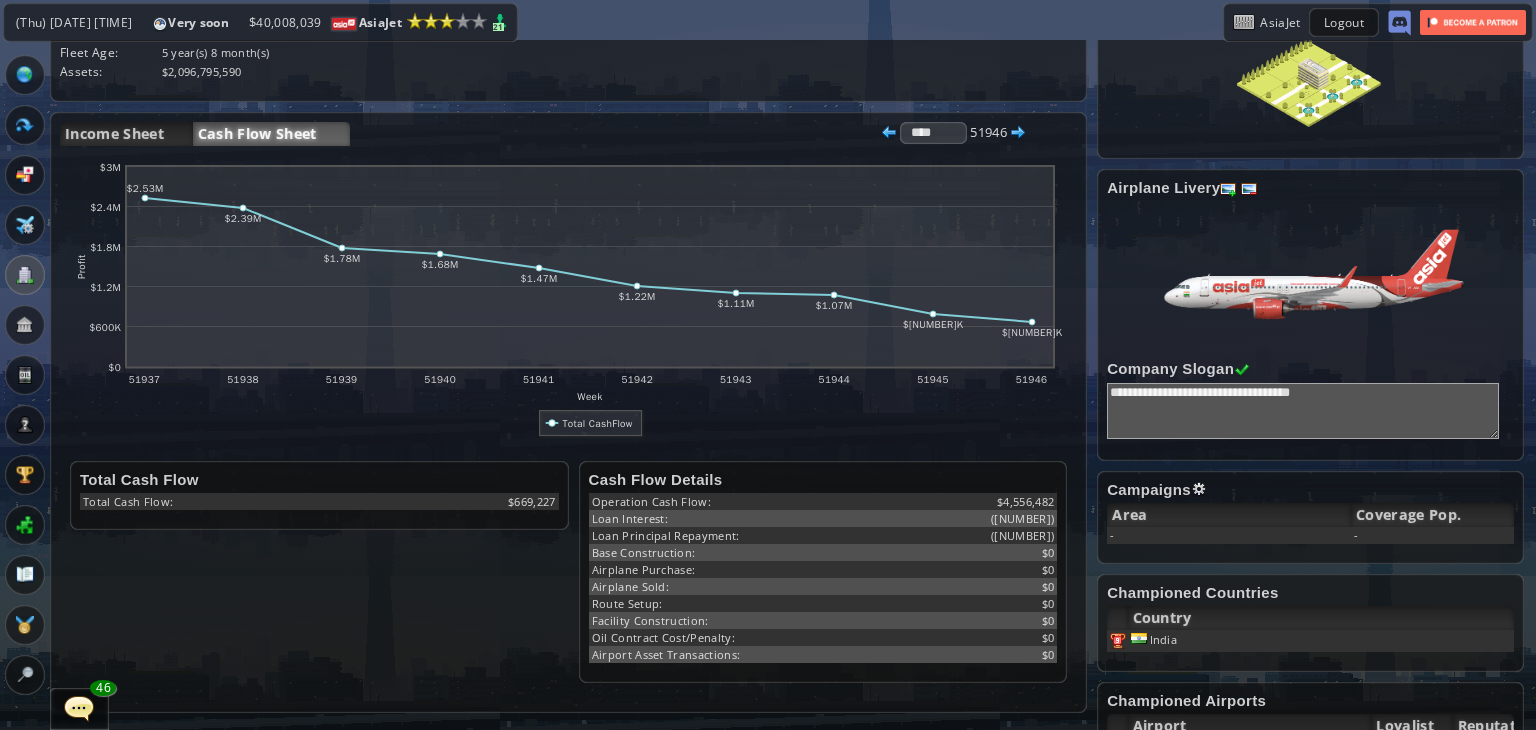 scroll, scrollTop: 200, scrollLeft: 0, axis: vertical 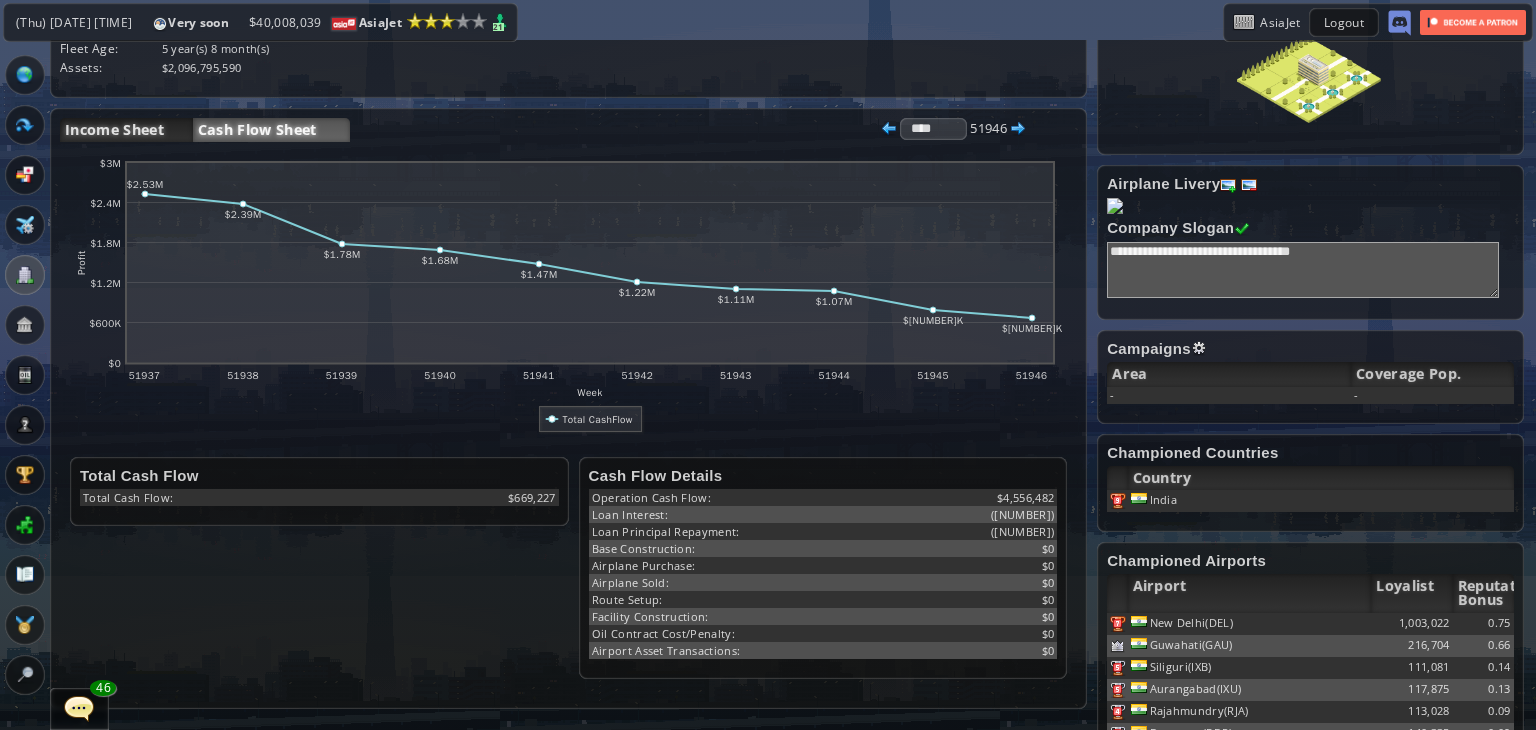 click on "Income Sheet" at bounding box center [126, 130] 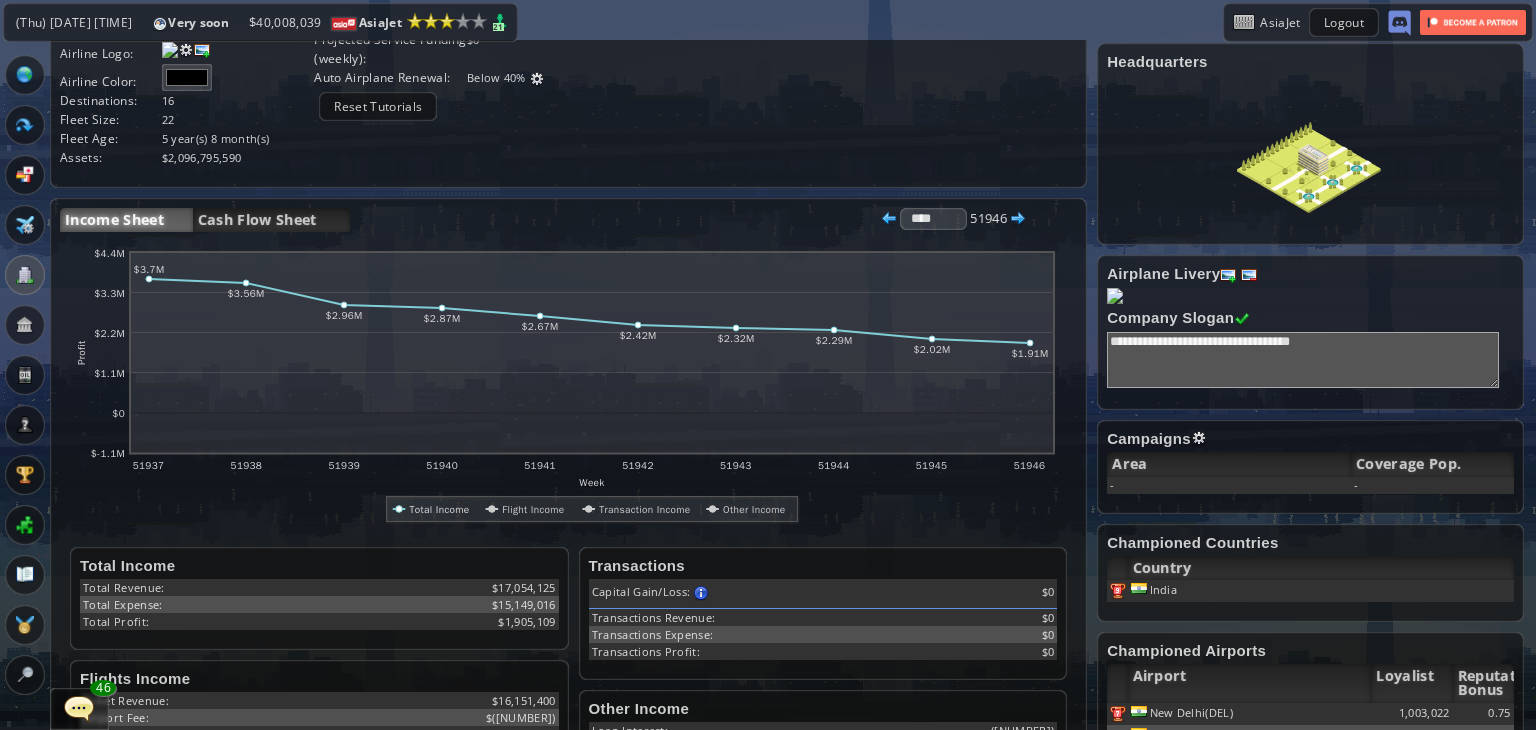 scroll, scrollTop: 100, scrollLeft: 0, axis: vertical 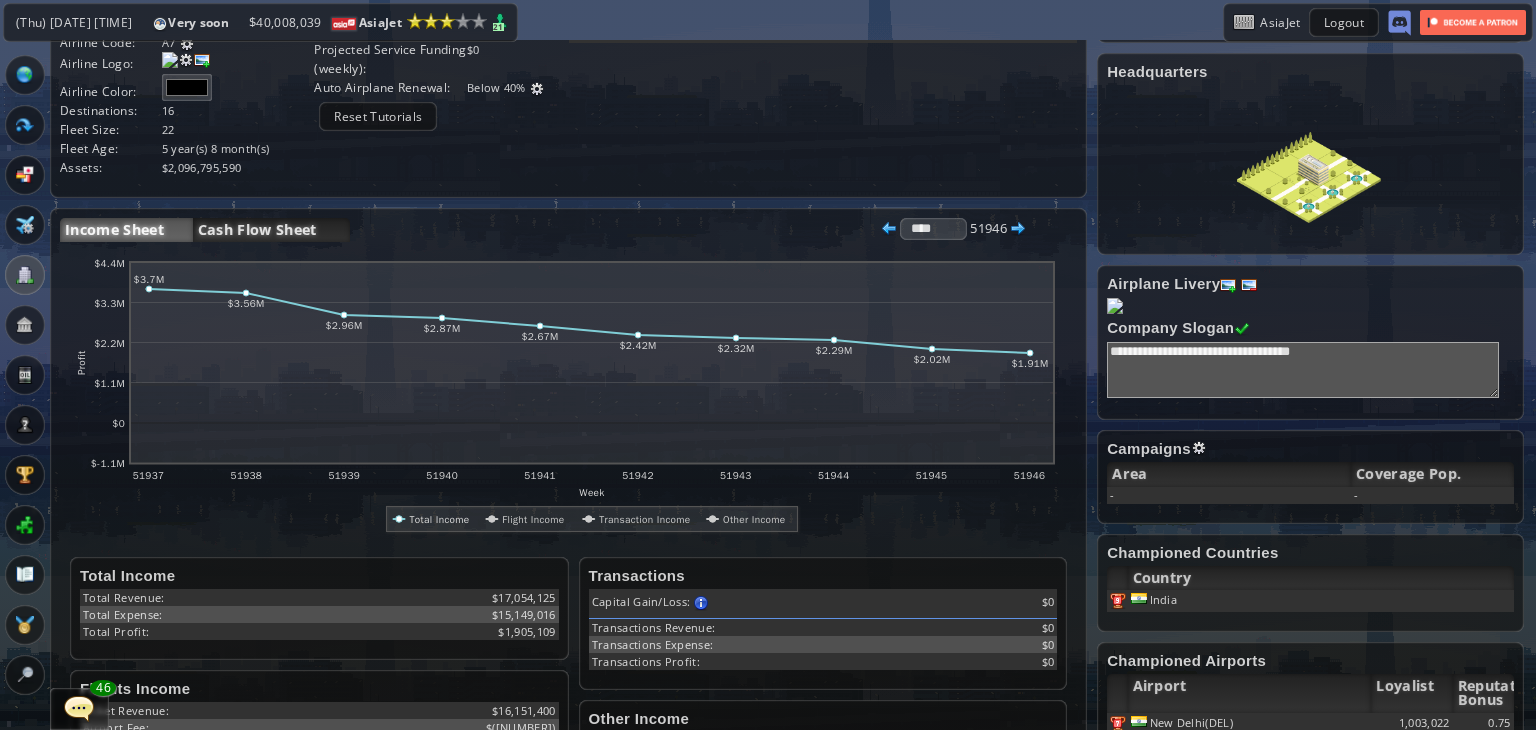 click on "Cash Flow Sheet" at bounding box center [271, 230] 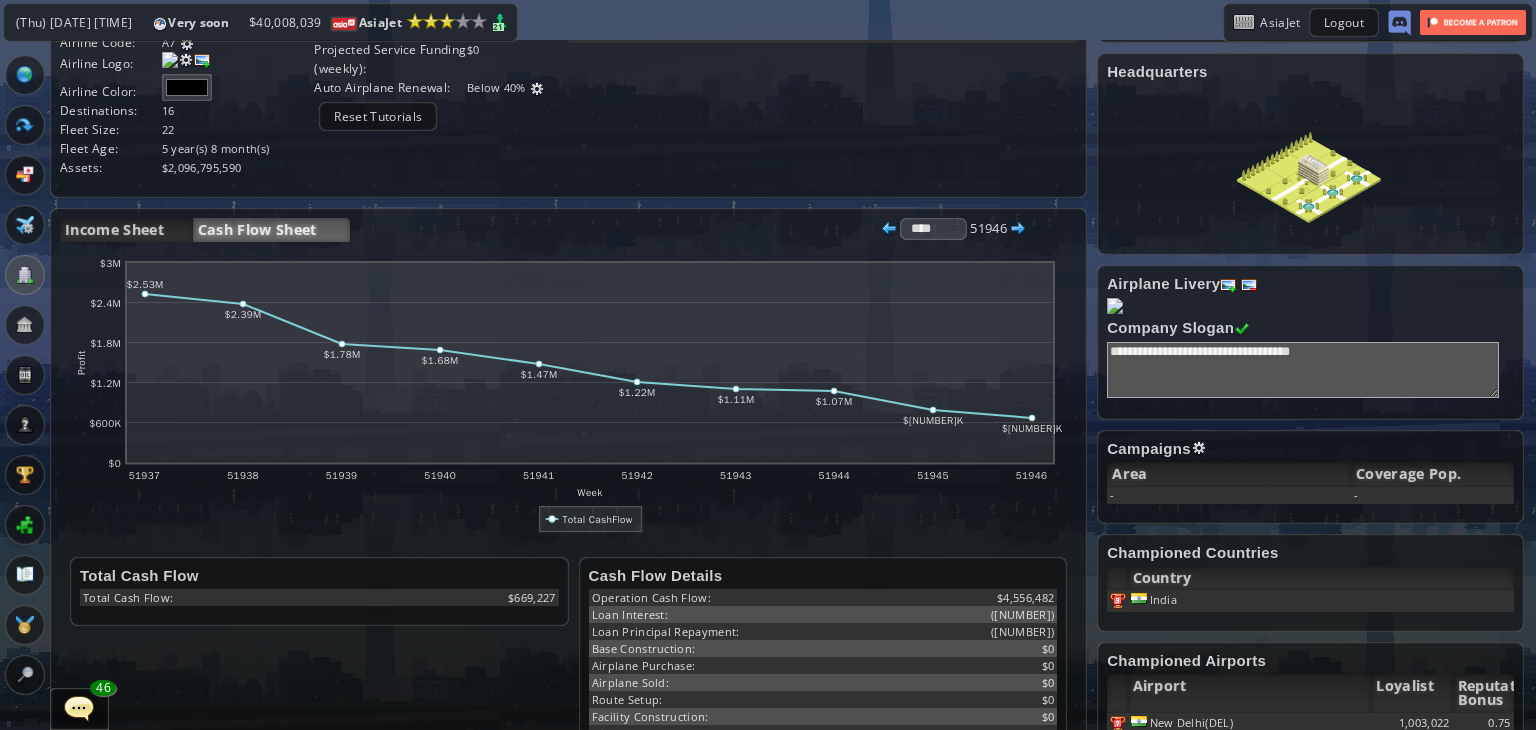 scroll, scrollTop: 0, scrollLeft: 0, axis: both 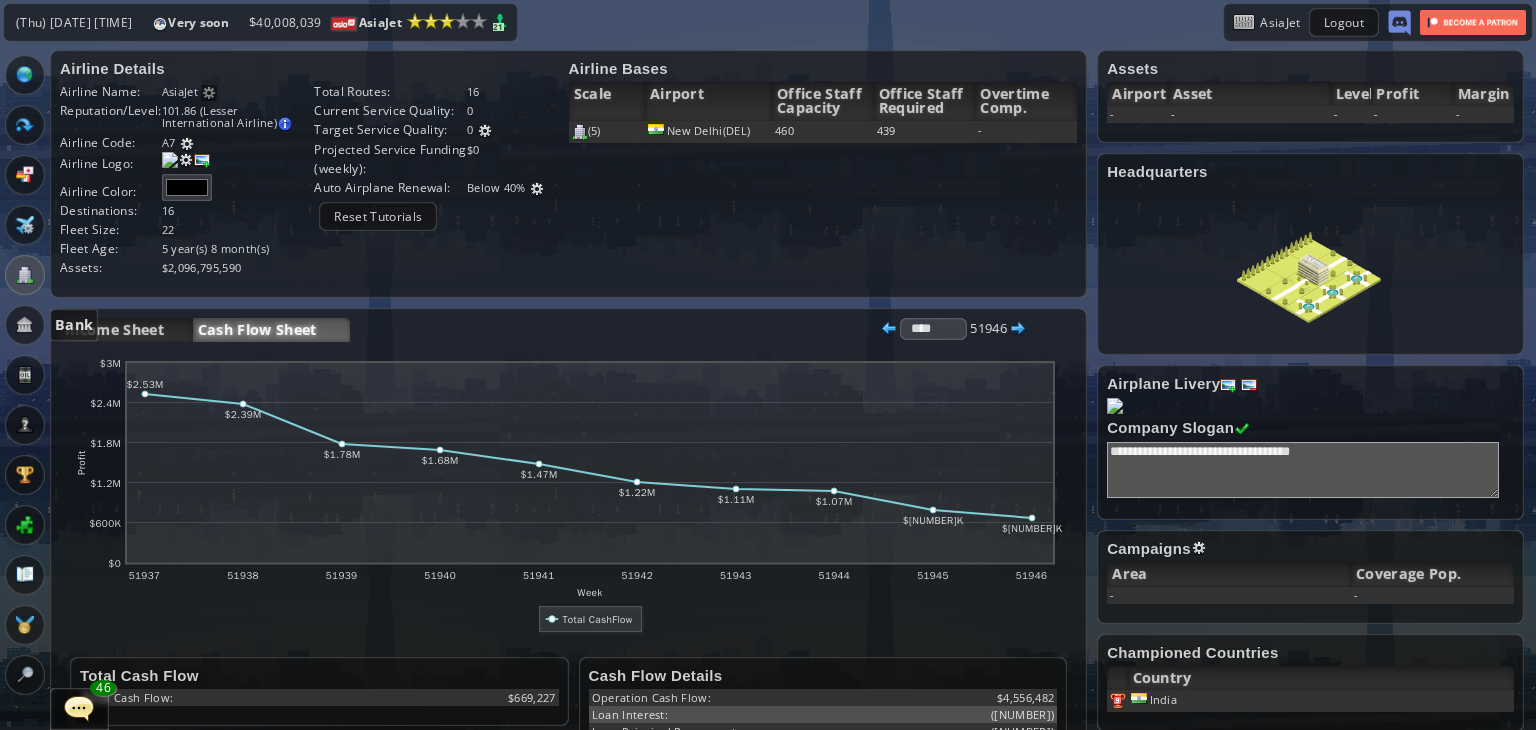 click at bounding box center (25, 325) 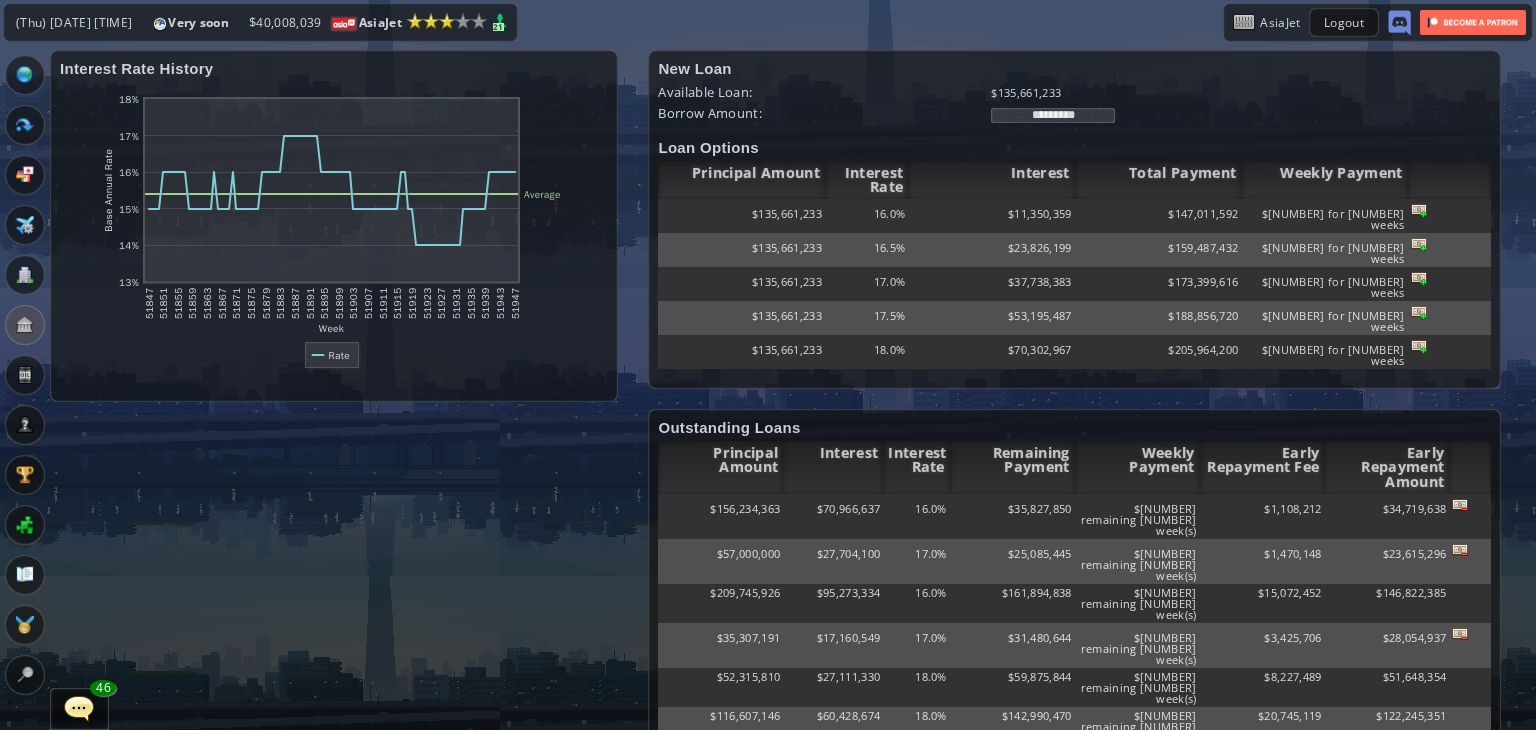 click at bounding box center (1460, 505) 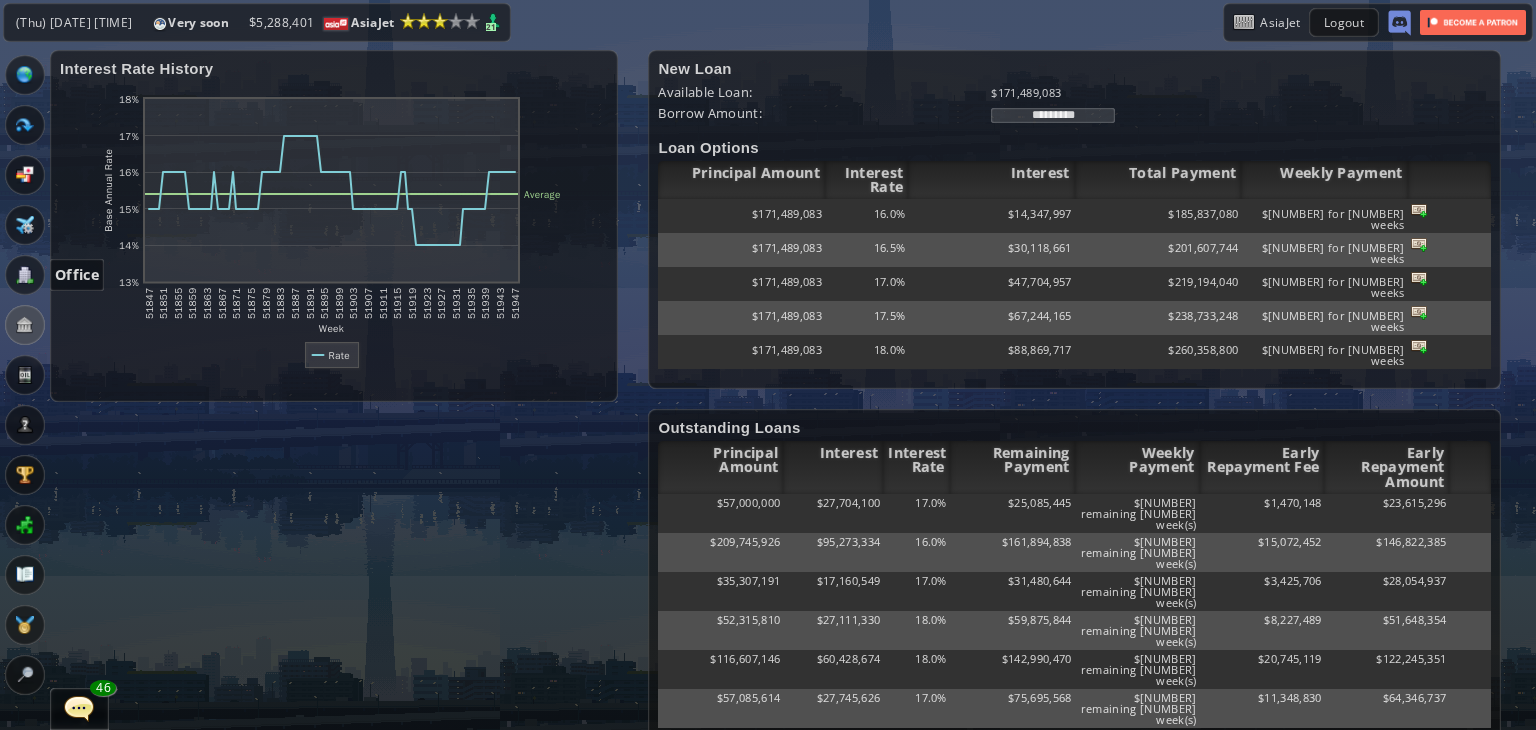 click at bounding box center [25, 275] 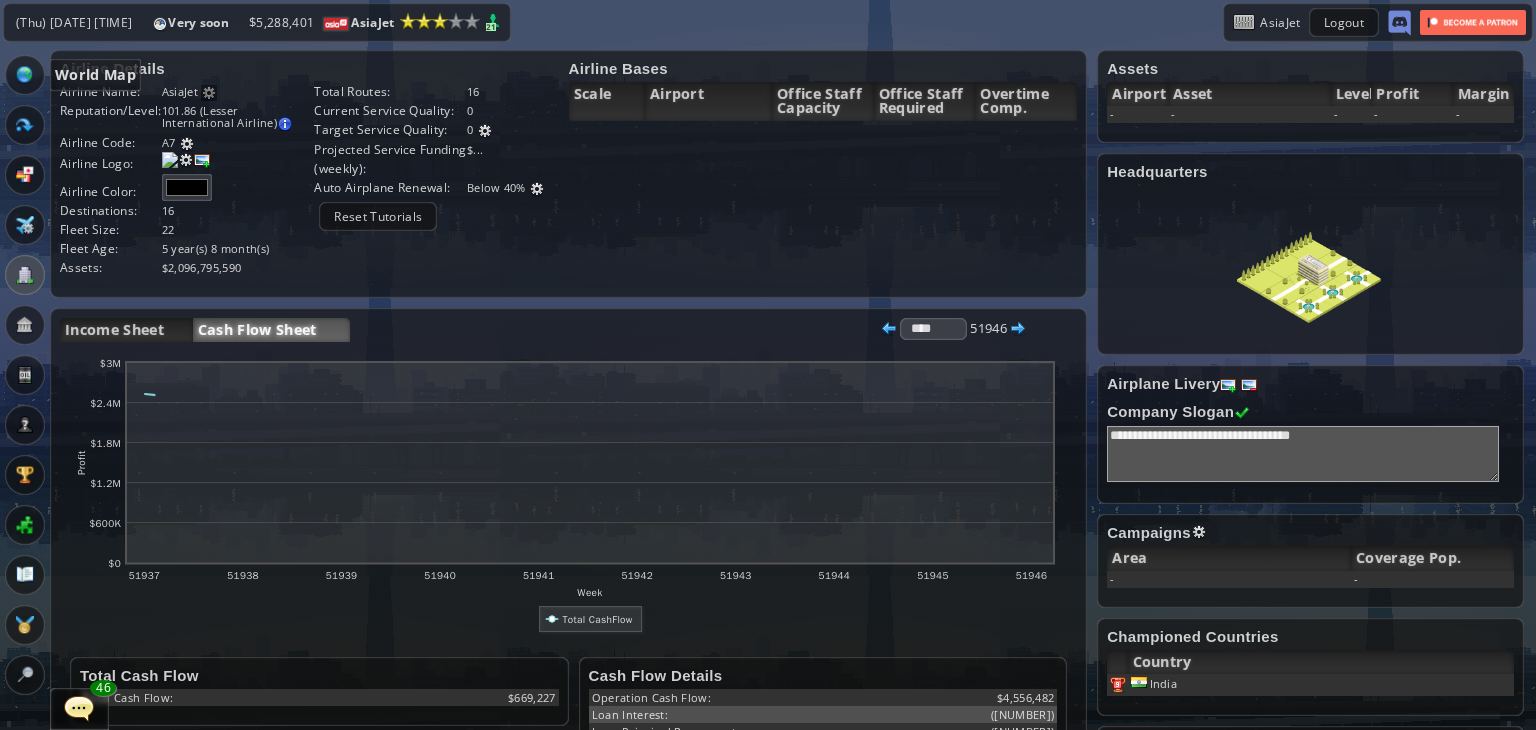 click at bounding box center [25, 75] 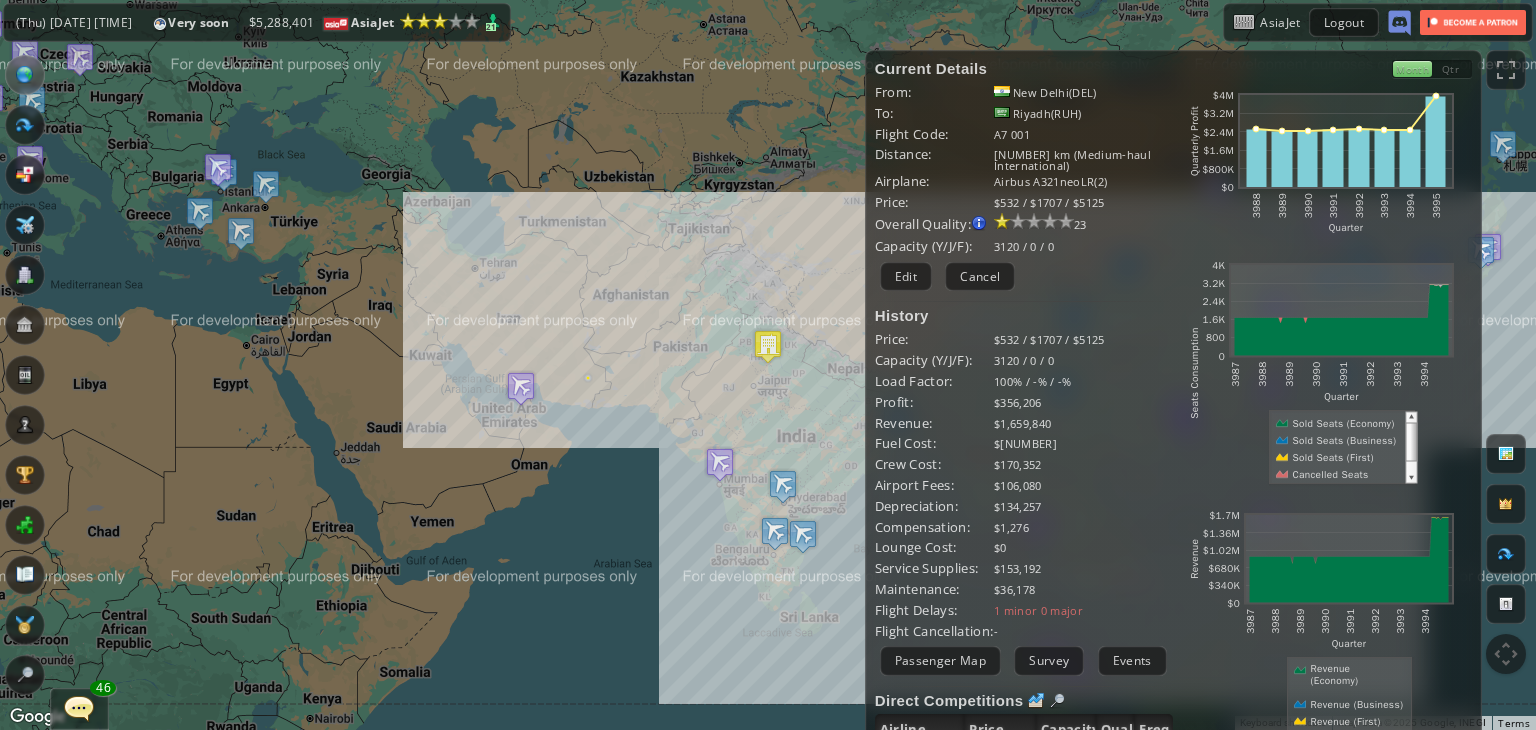 click at bounding box center [768, 346] 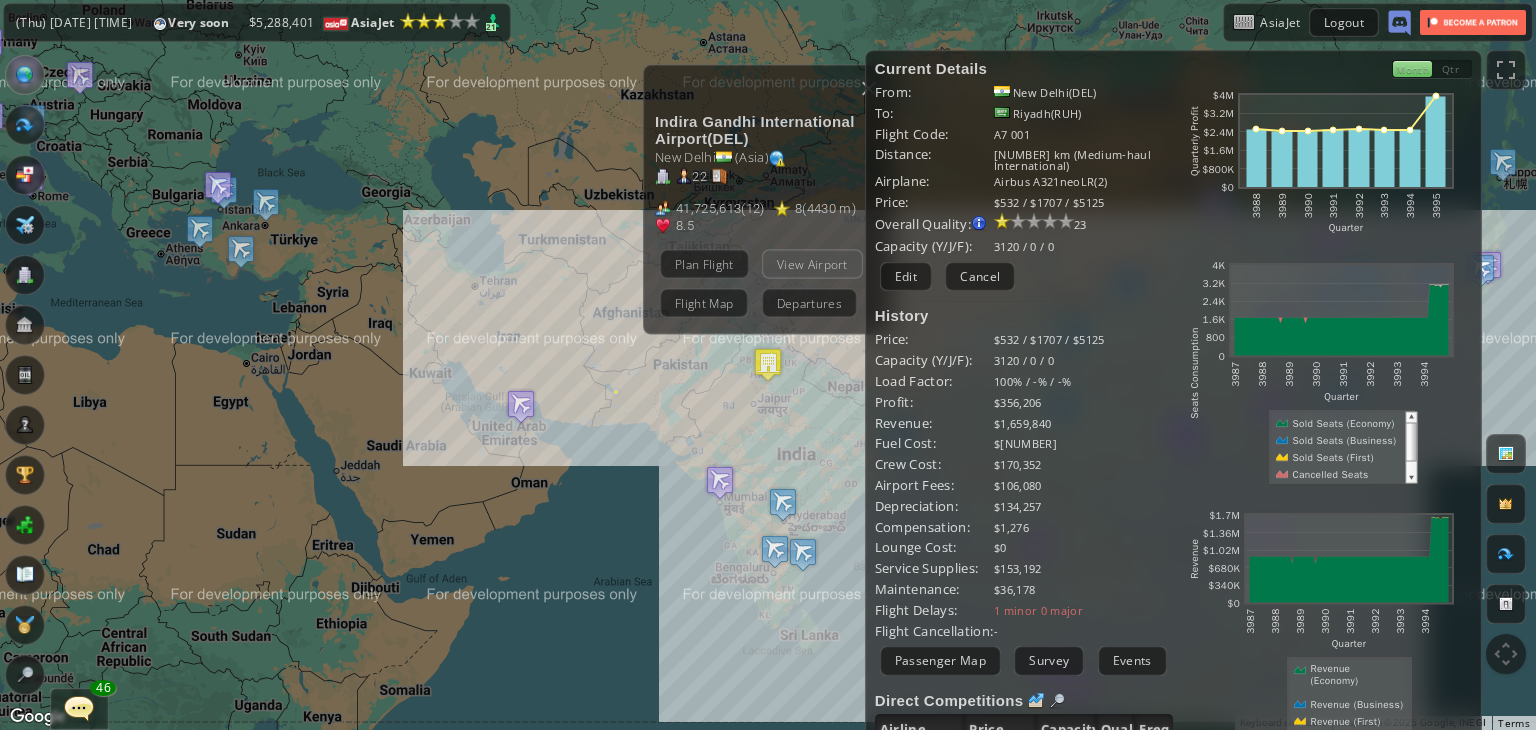 click on "View Airport" at bounding box center [812, 264] 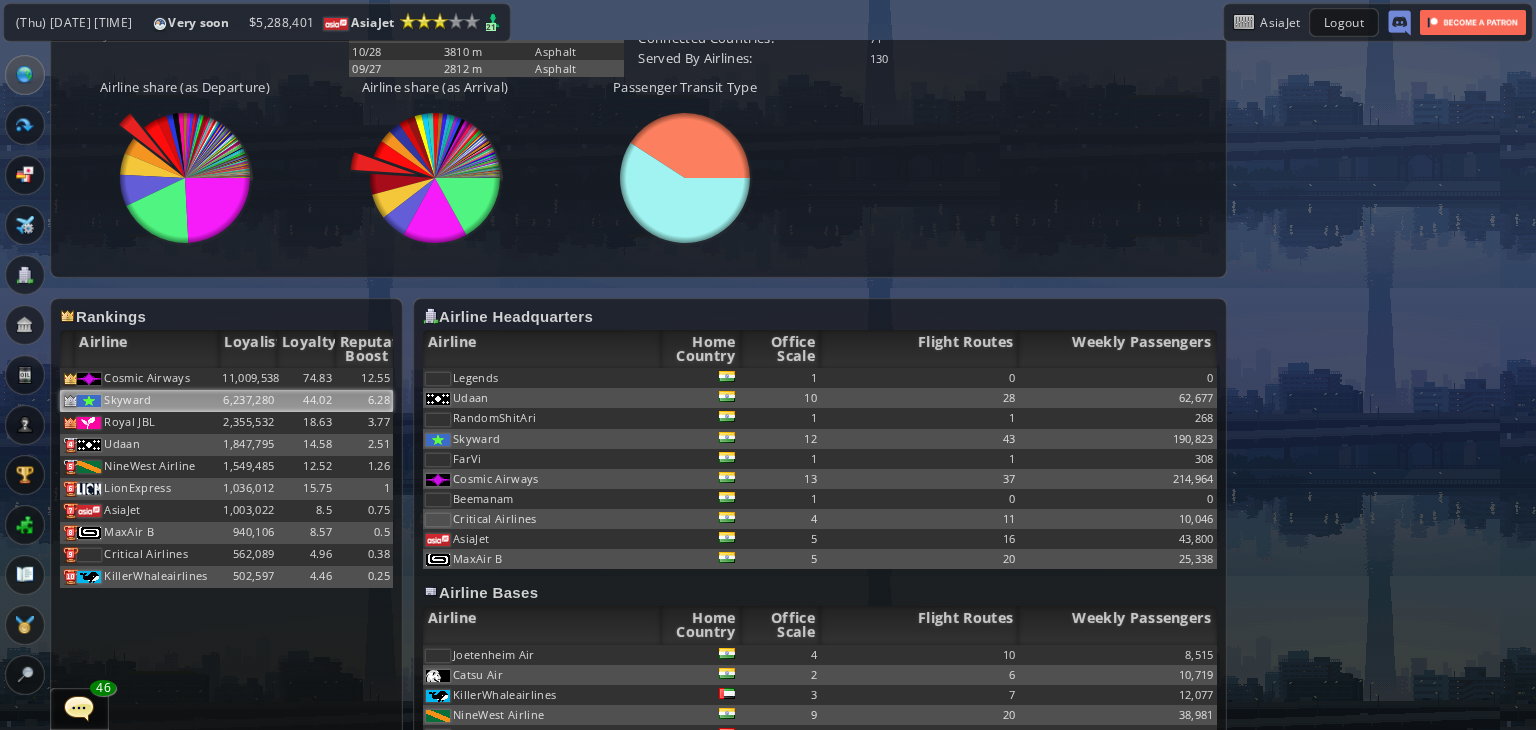 scroll, scrollTop: 800, scrollLeft: 0, axis: vertical 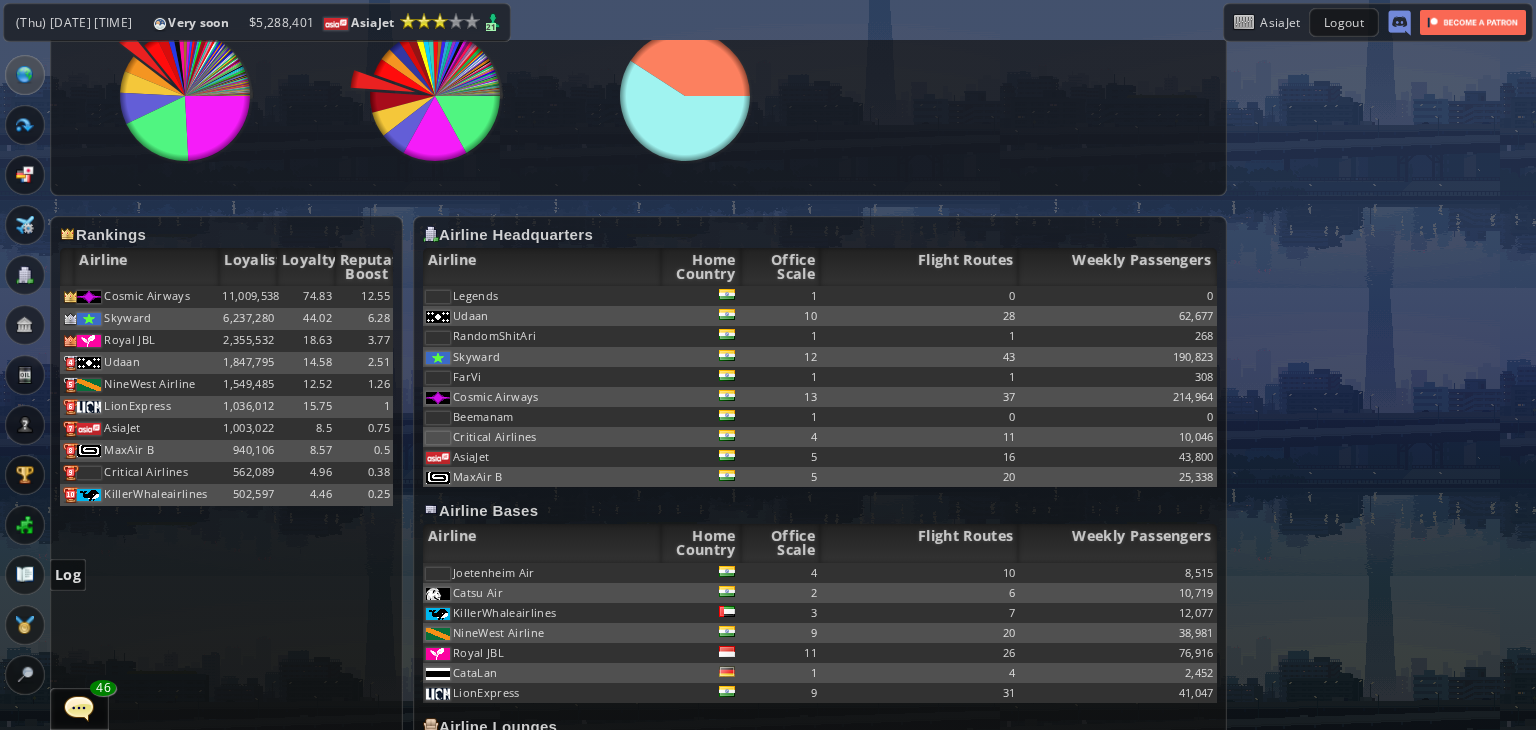 click at bounding box center (25, 575) 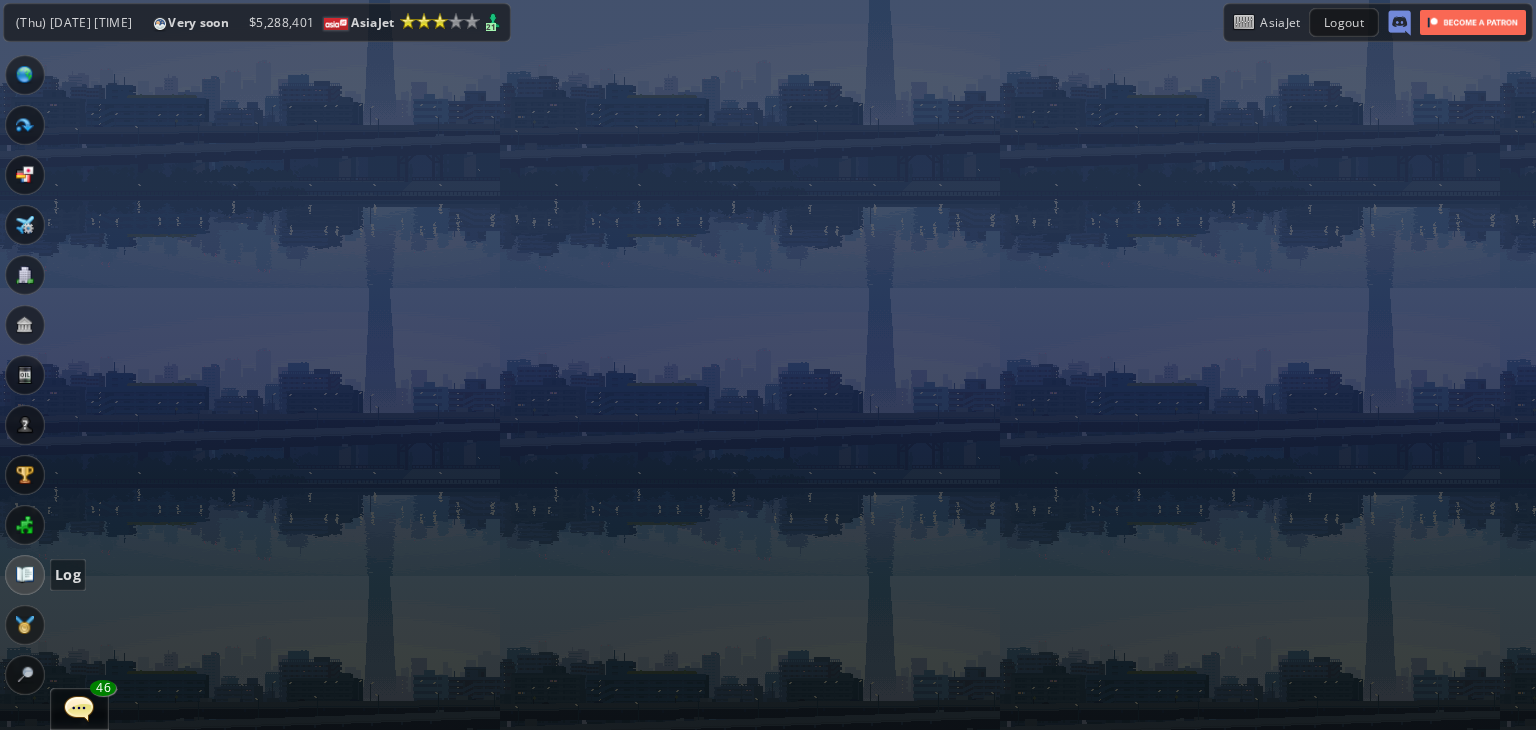 scroll, scrollTop: 30, scrollLeft: 0, axis: vertical 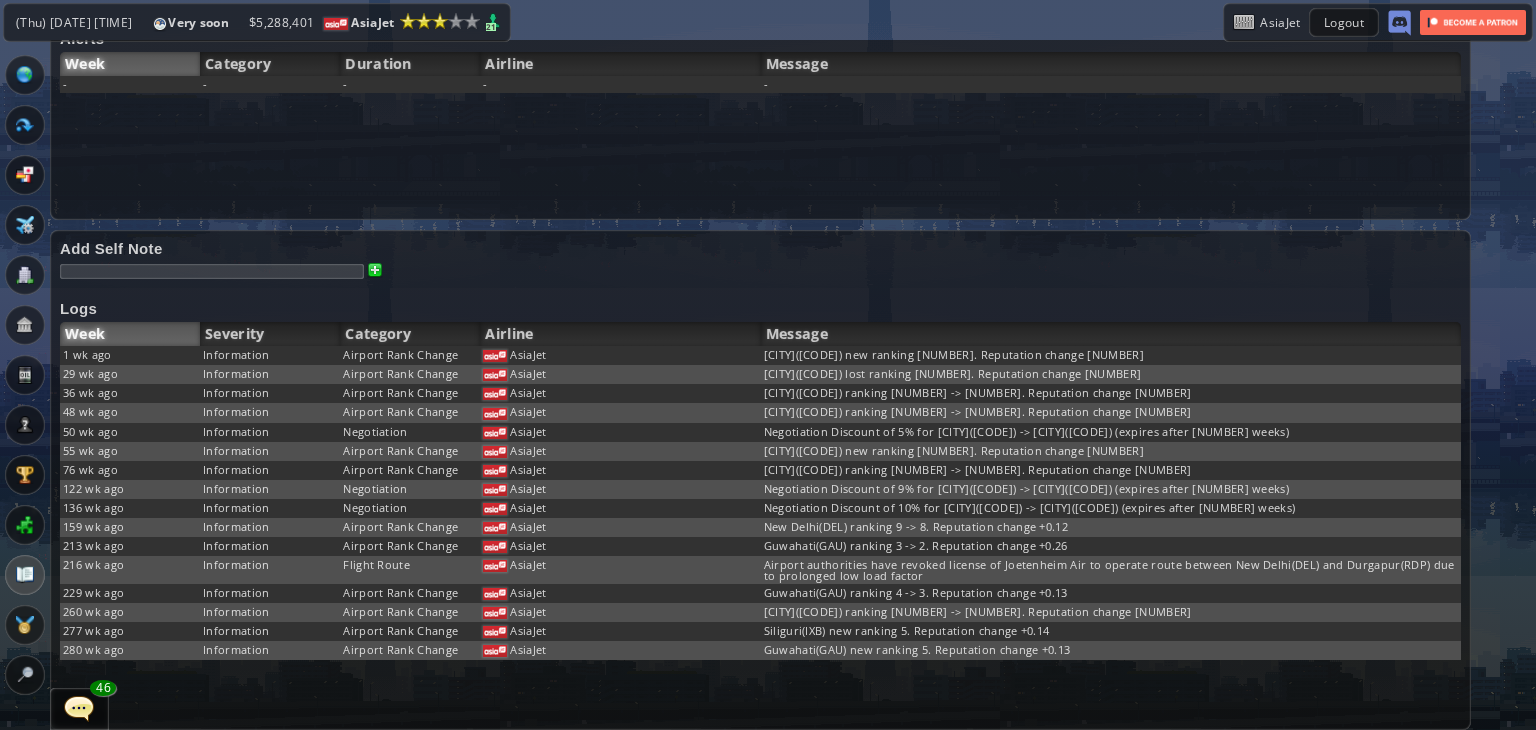 click at bounding box center (7, 365) 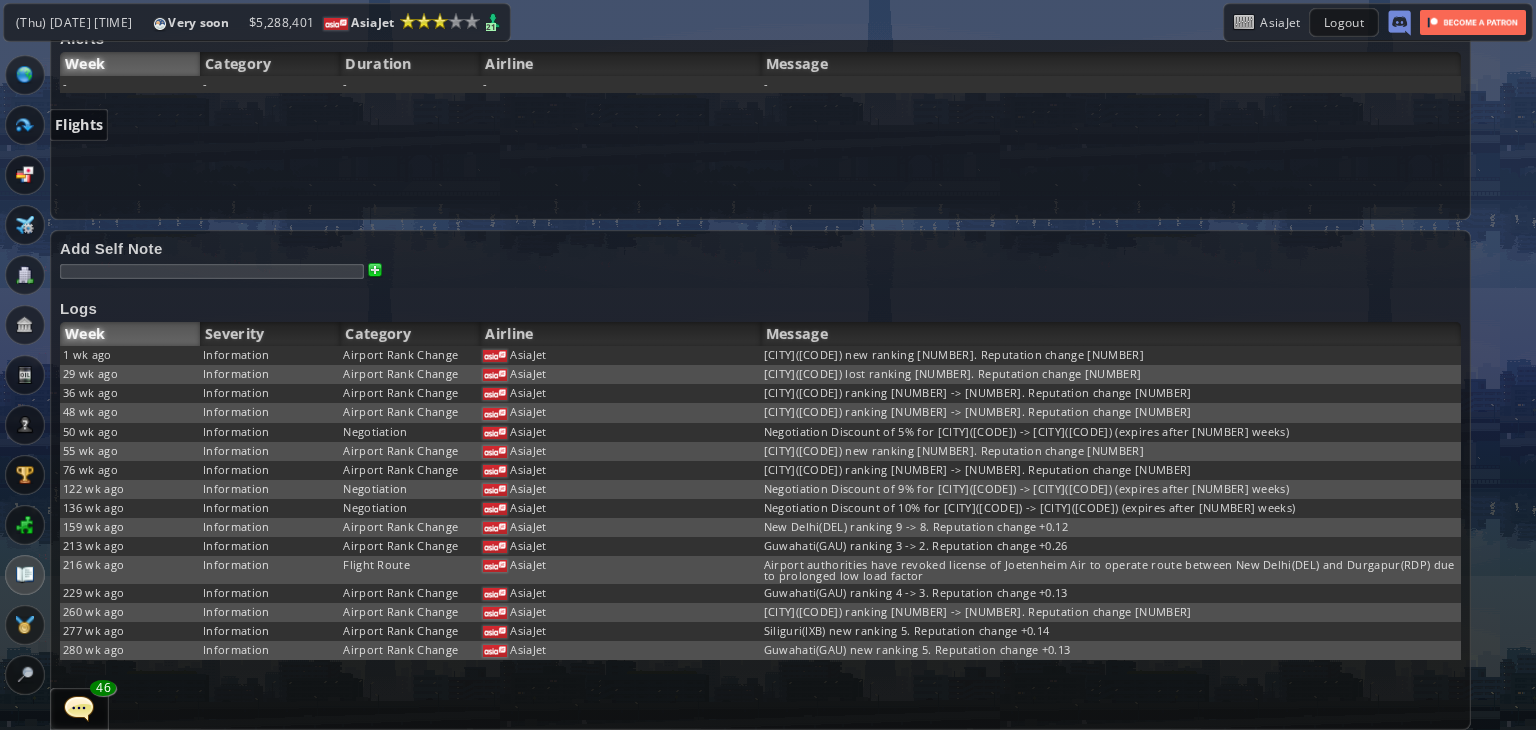 click at bounding box center [25, 125] 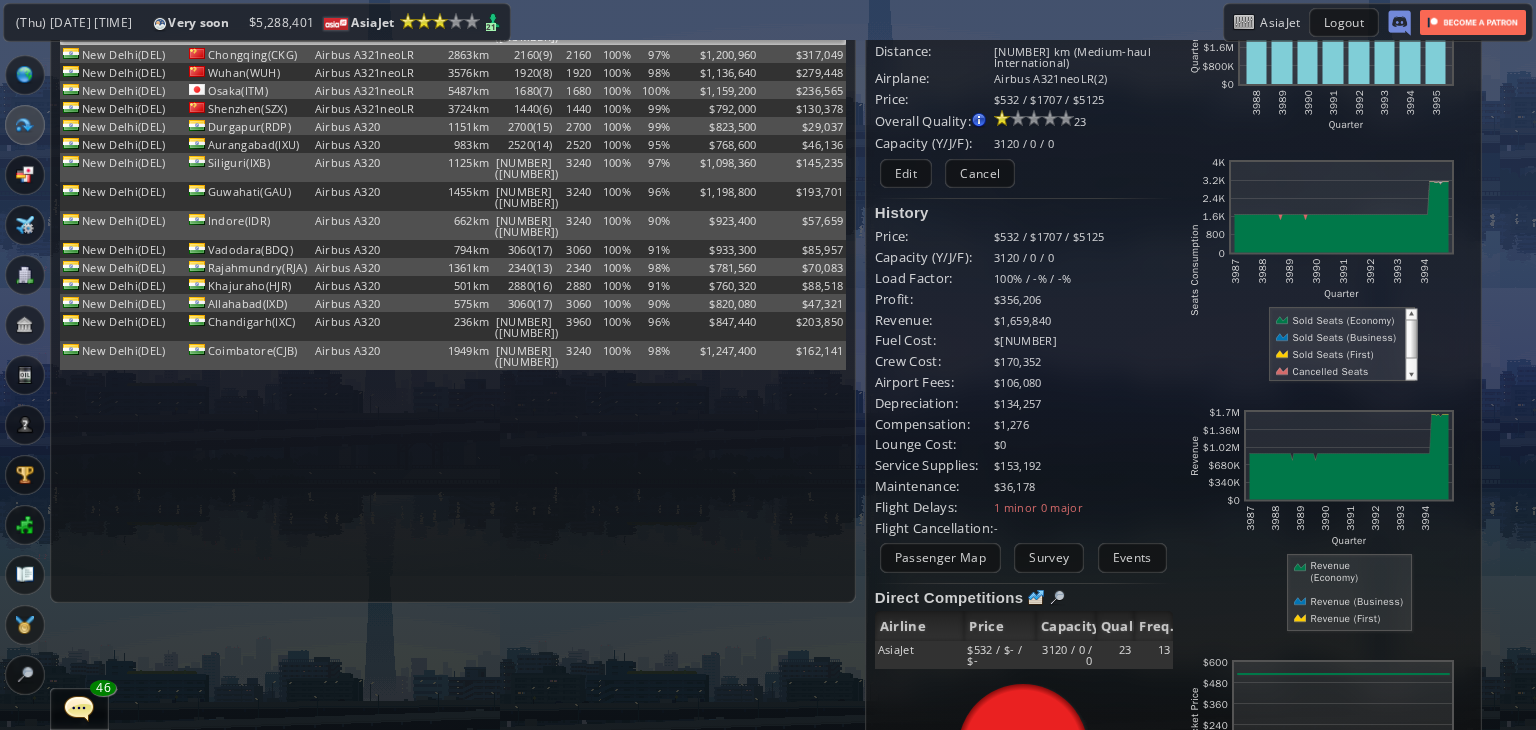 scroll, scrollTop: 0, scrollLeft: 0, axis: both 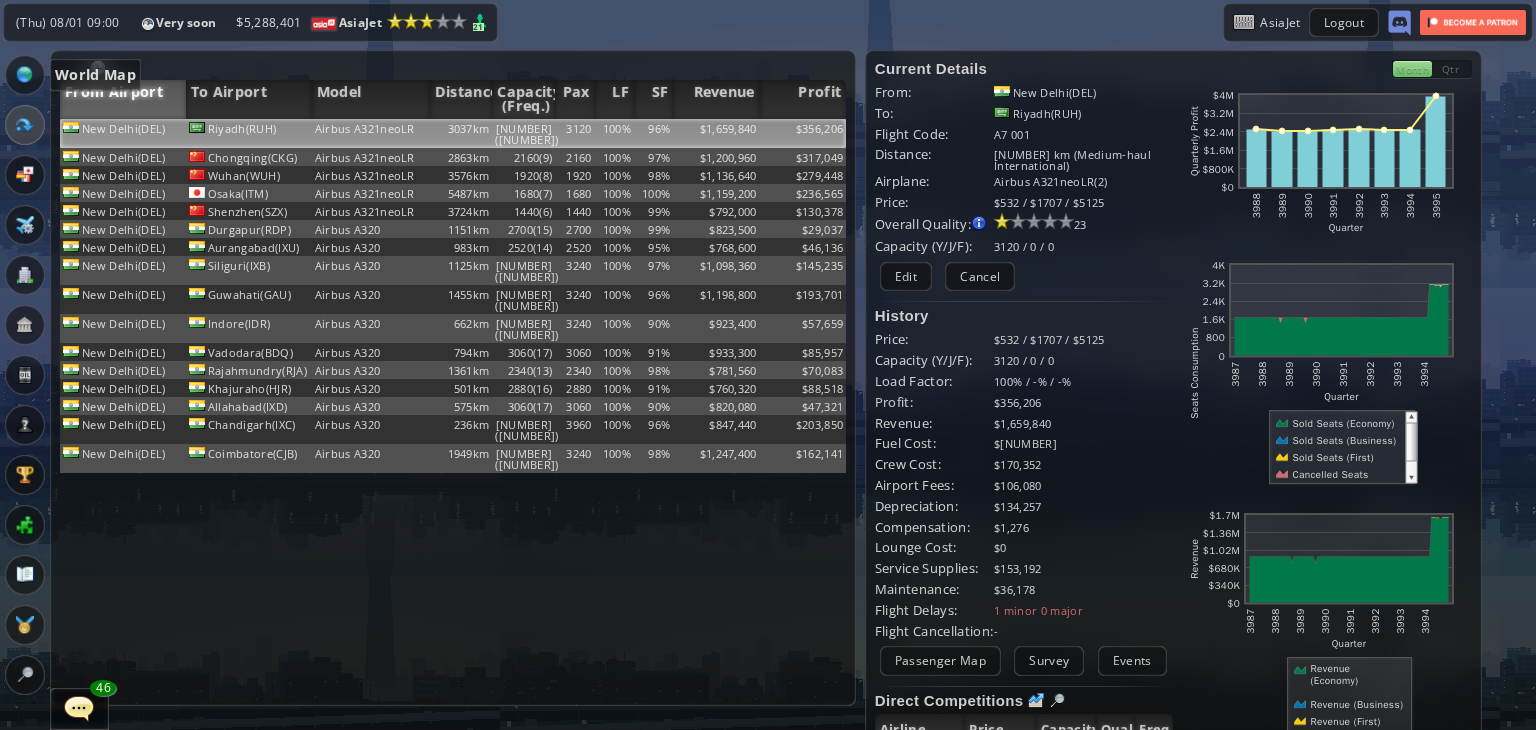 click at bounding box center (25, 75) 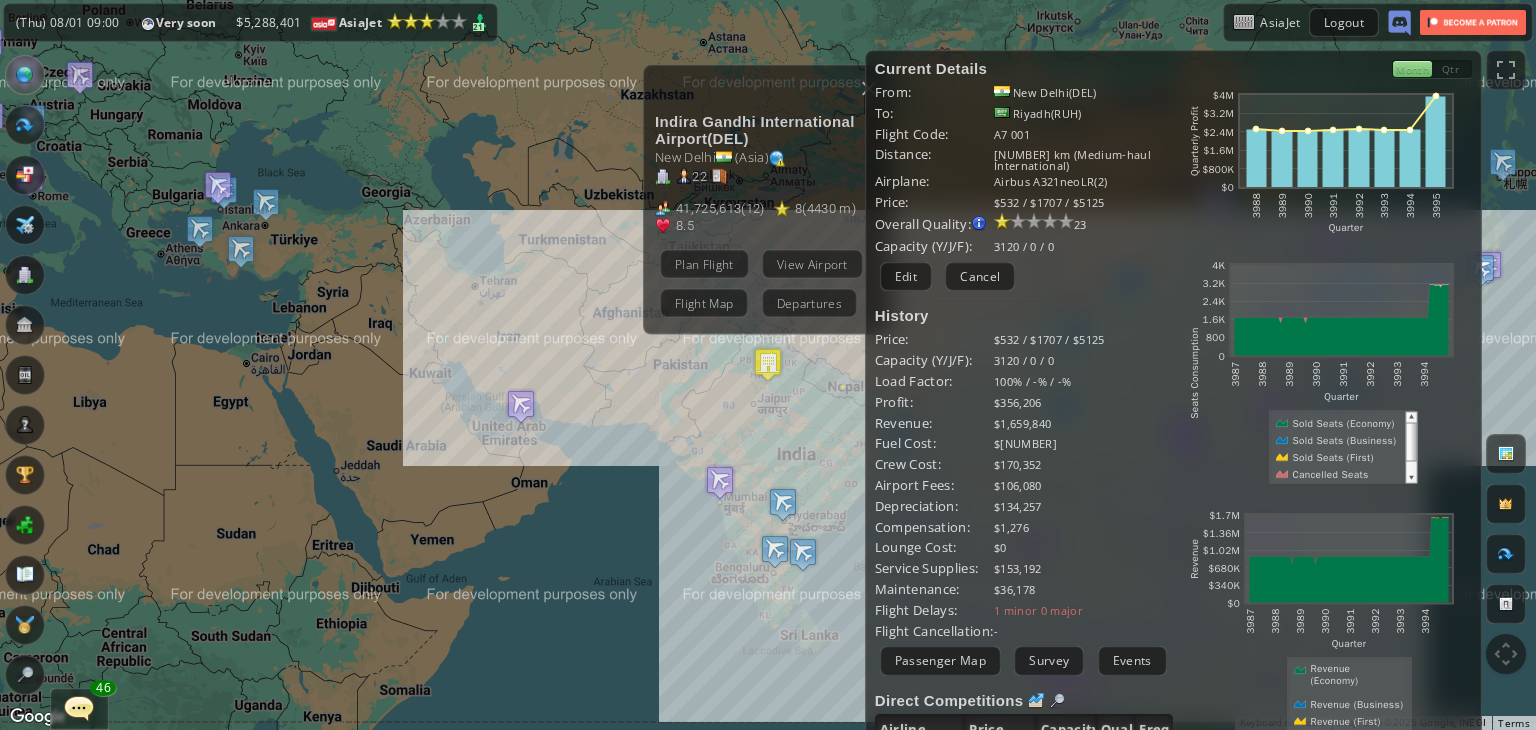 click at bounding box center [768, 341] 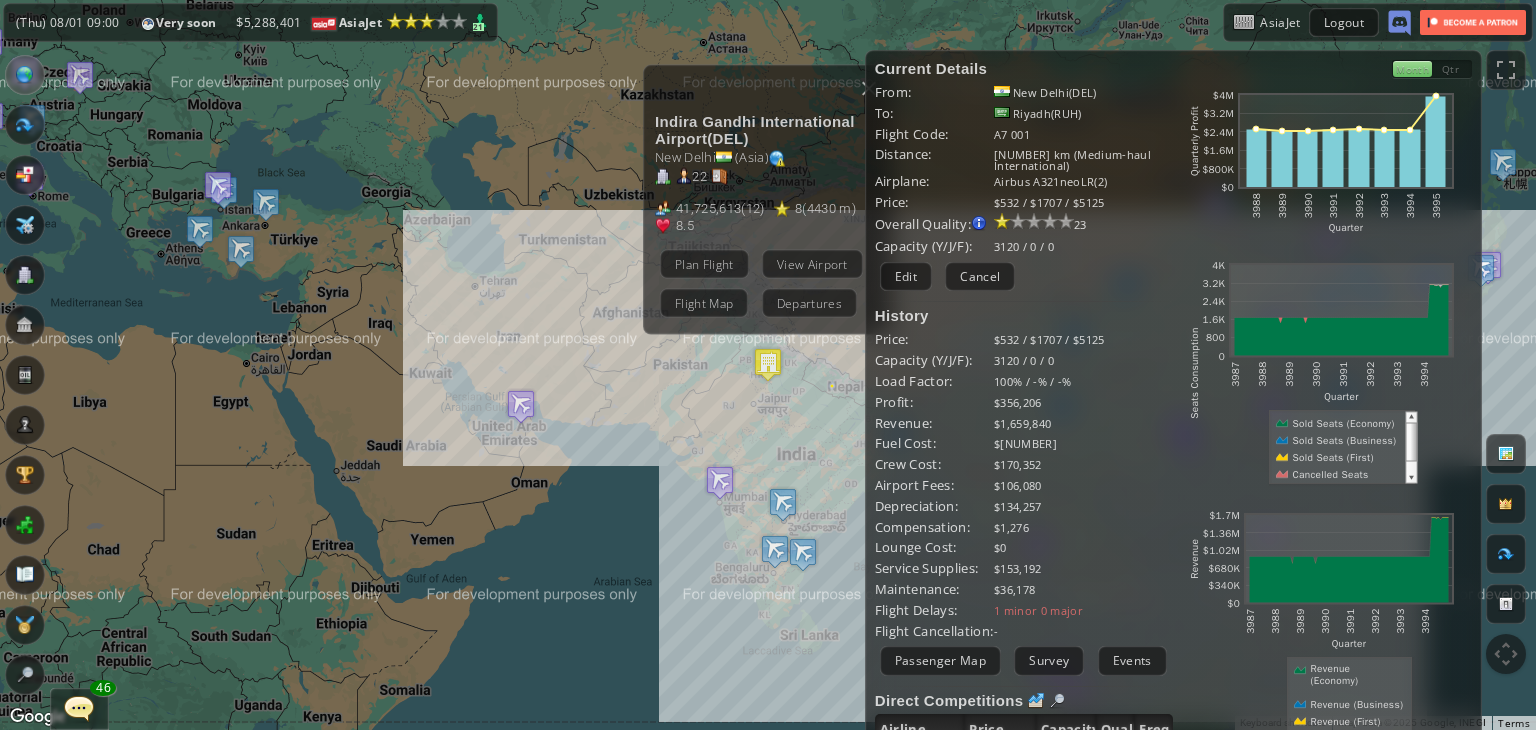 click at bounding box center [768, 364] 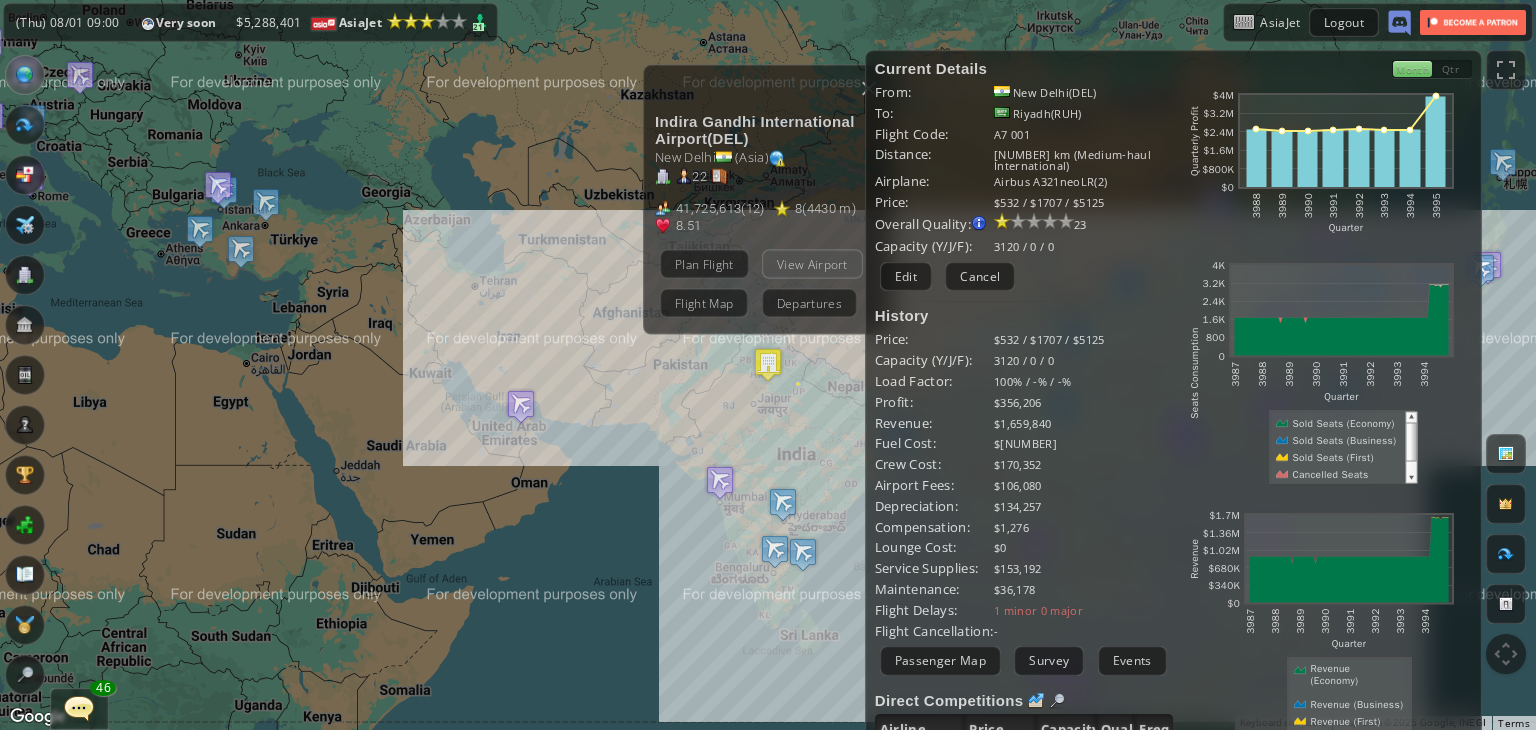 click on "View Airport" at bounding box center (812, 264) 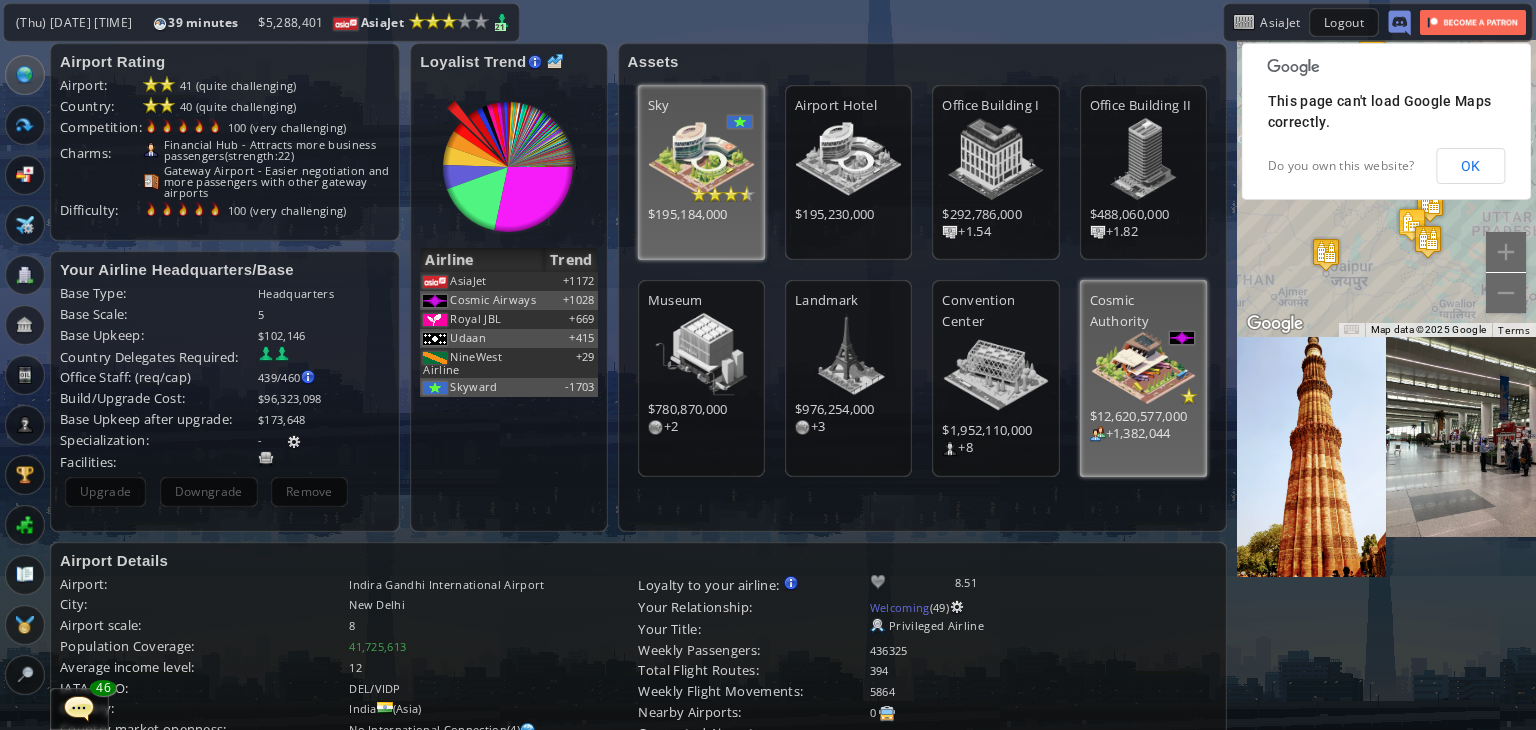 scroll, scrollTop: 0, scrollLeft: 0, axis: both 